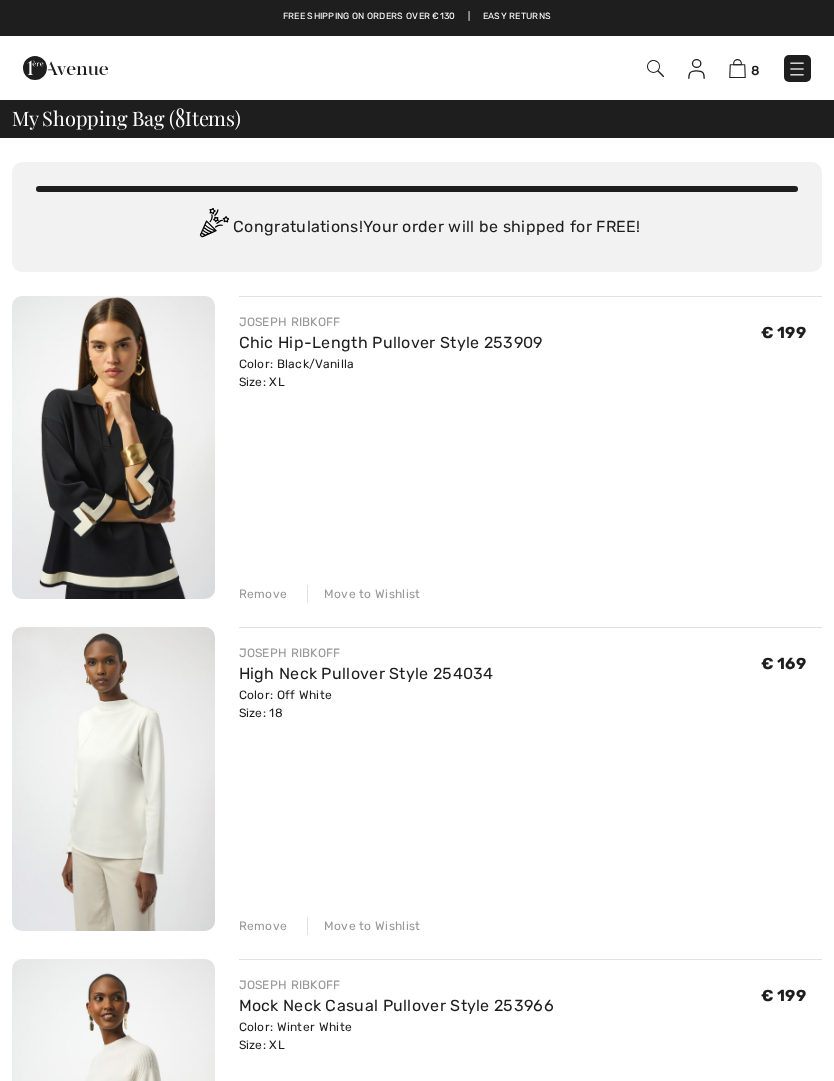 scroll, scrollTop: 0, scrollLeft: 0, axis: both 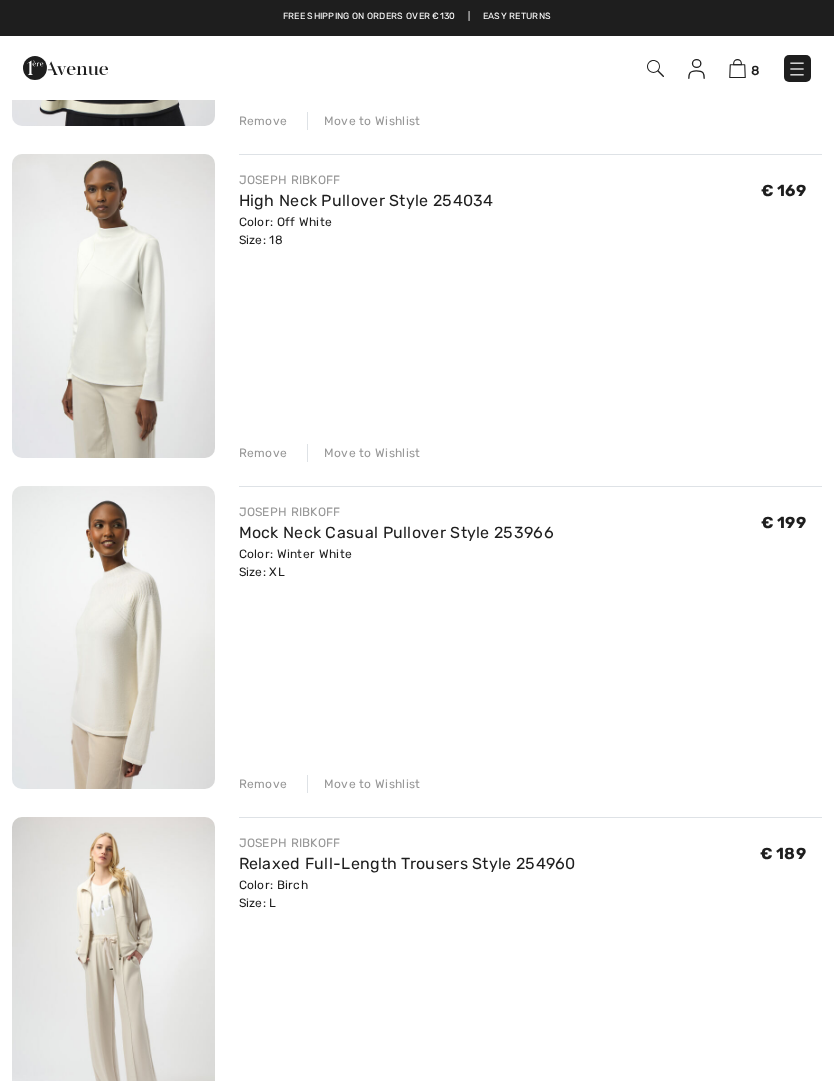 click on "Move to Wishlist" at bounding box center (364, 453) 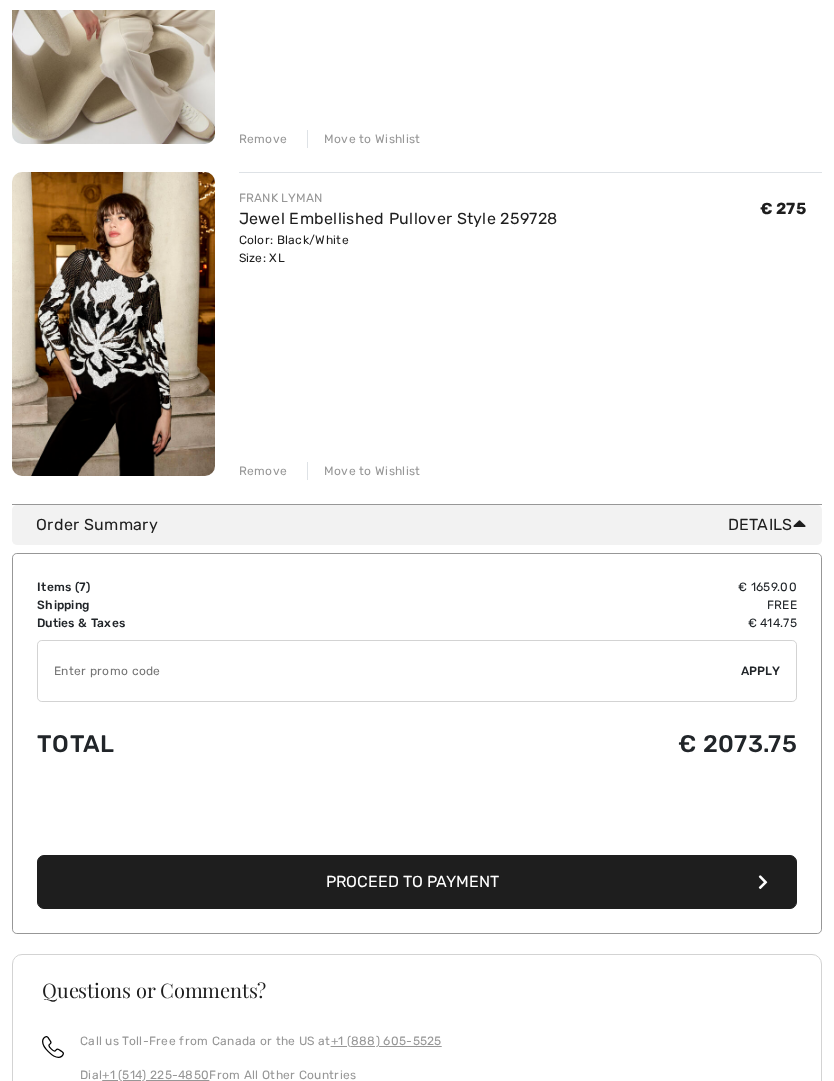 scroll, scrollTop: 2112, scrollLeft: 0, axis: vertical 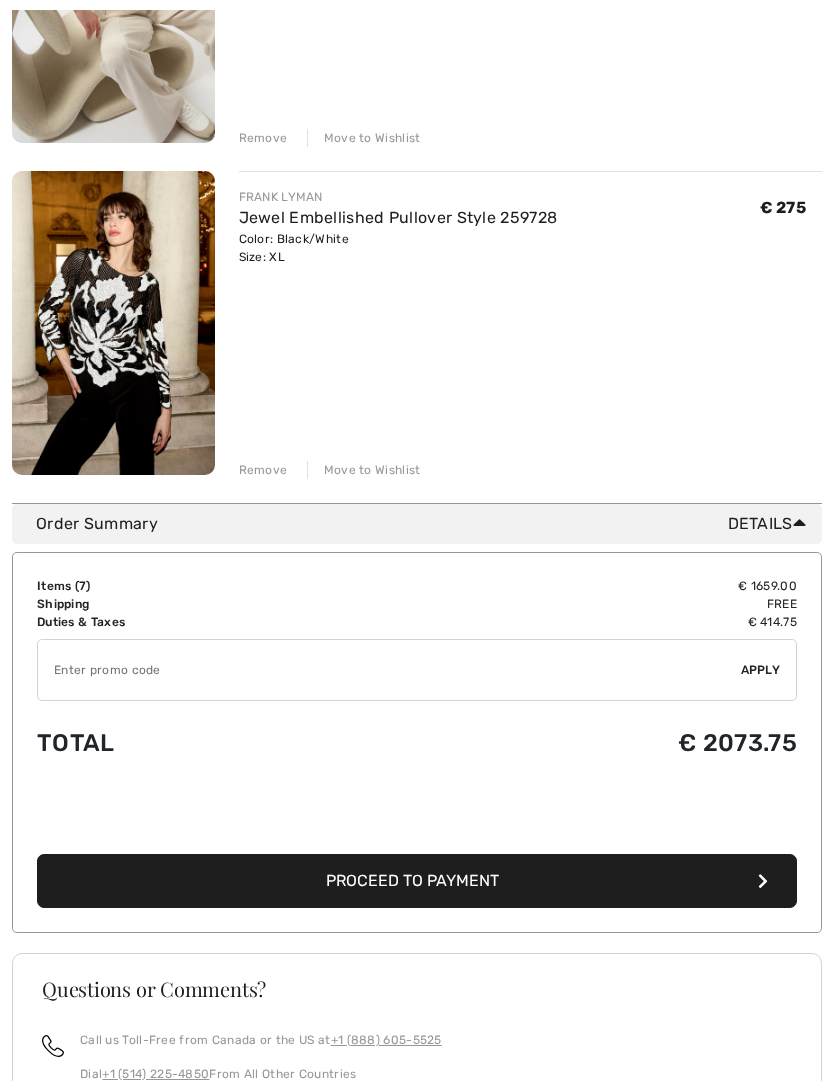 click on "You are only  € 0.00  away from FREE SHIPPING!  Continue Shopping >
Congratulations!  Your order will be shipped for FREE!
JOSEPH RIBKOFF
Chic Hip-Length Pullover Style 253909
Color: Black/Vanilla
Size: XL
Final Sale
€ 199
€ 199
Remove
Move to Wishlist" at bounding box center (417, -735) 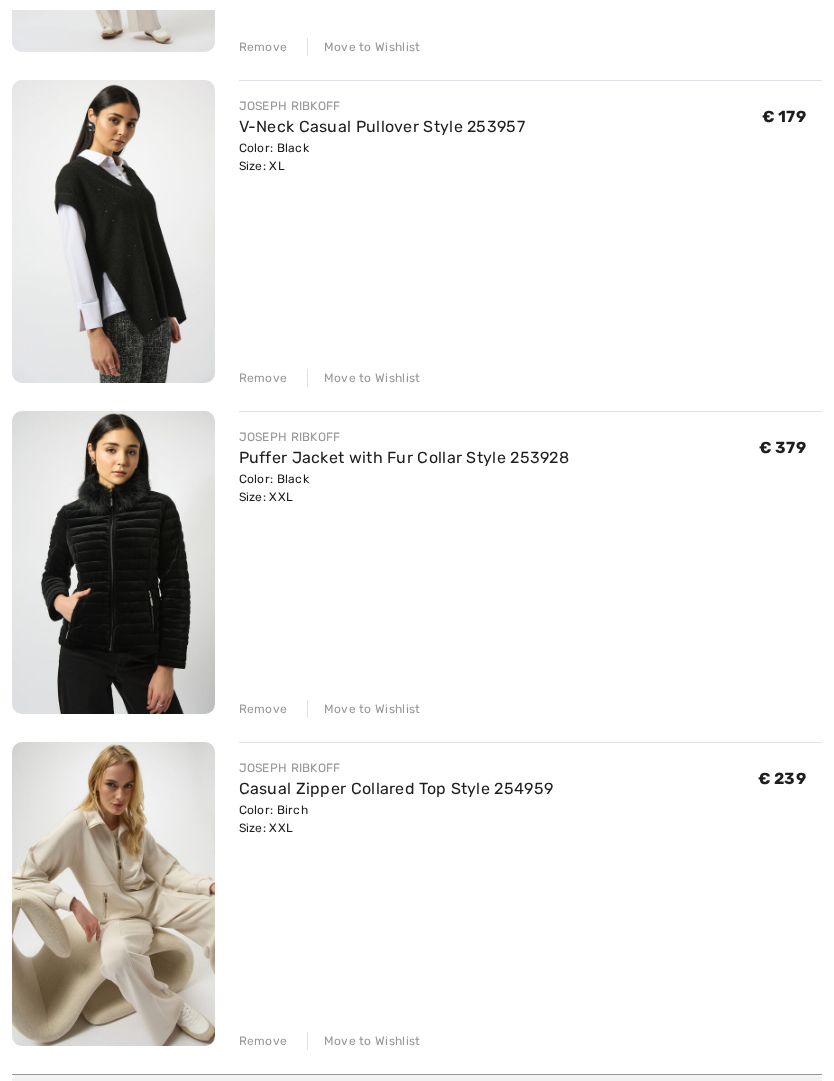 scroll, scrollTop: 1207, scrollLeft: 0, axis: vertical 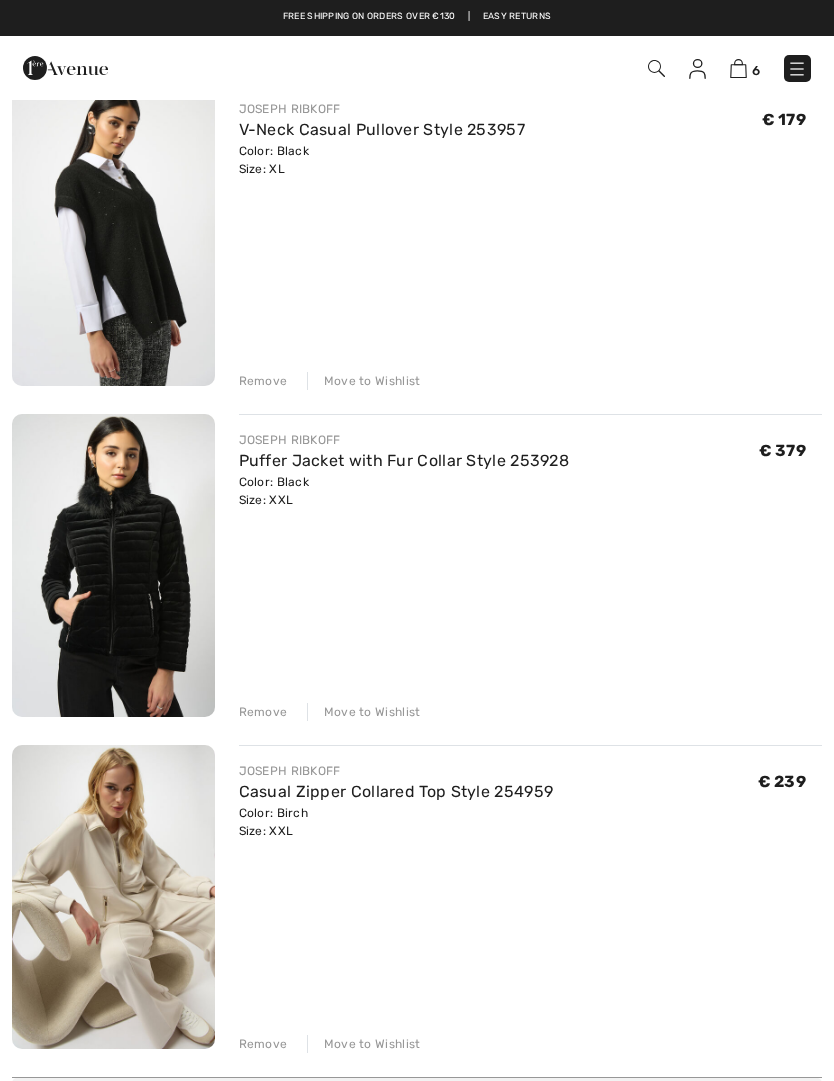 click on "Move to Wishlist" at bounding box center [364, 712] 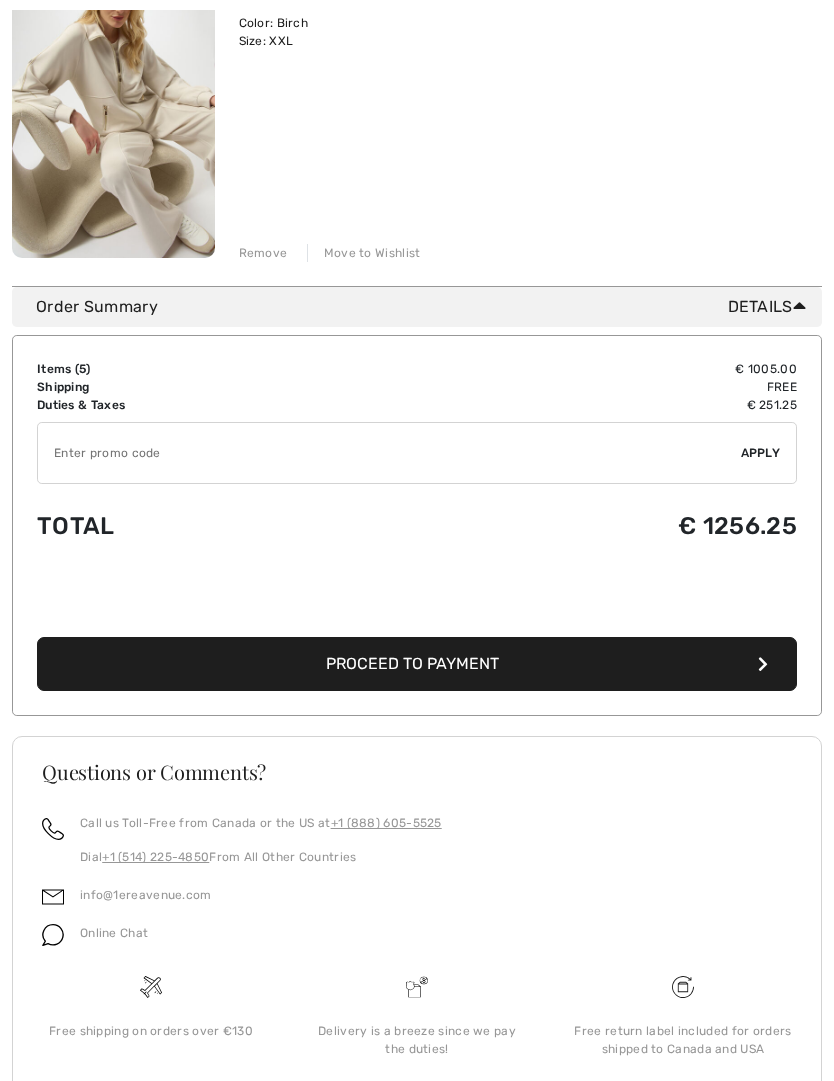 scroll, scrollTop: 1668, scrollLeft: 0, axis: vertical 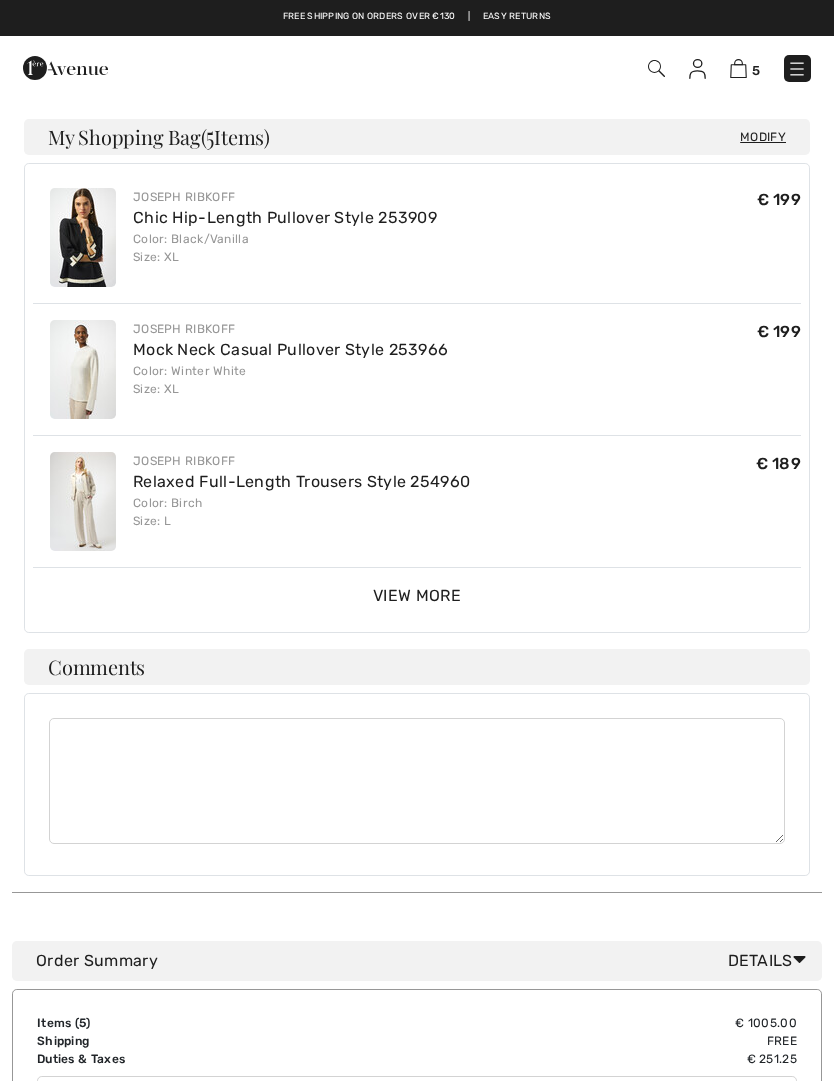 click on "View More
View Less" at bounding box center (417, 596) 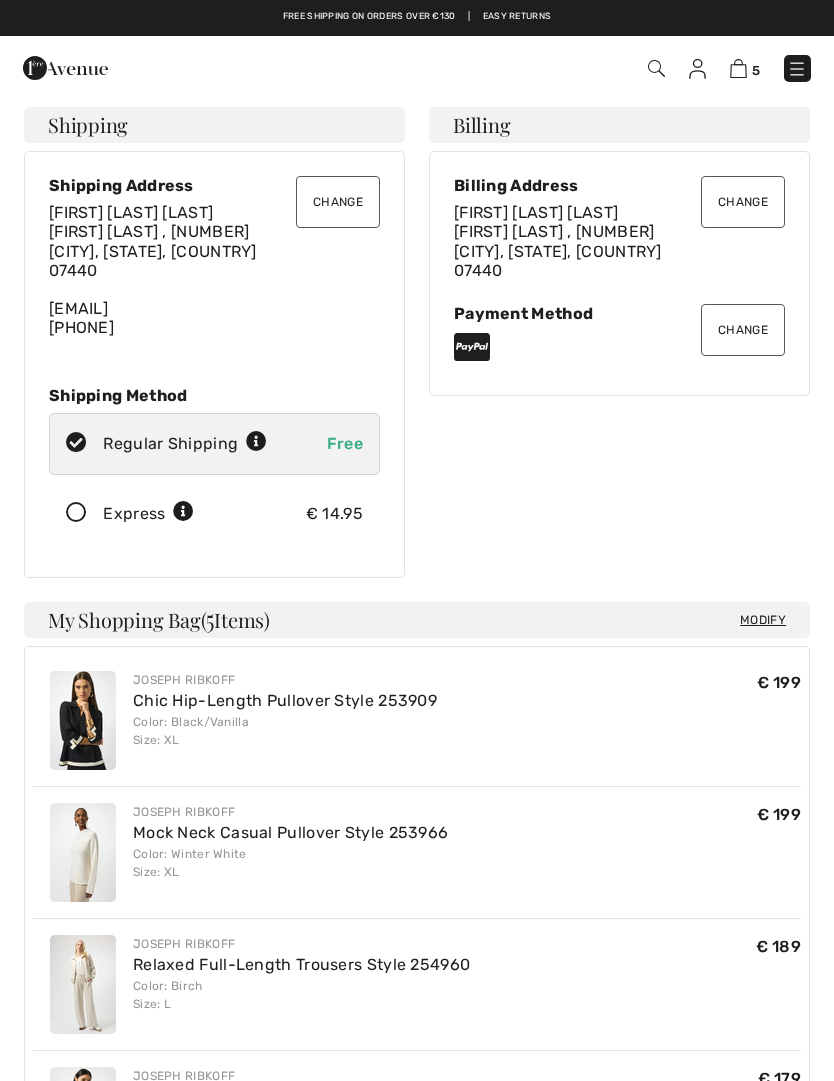 scroll, scrollTop: 0, scrollLeft: 0, axis: both 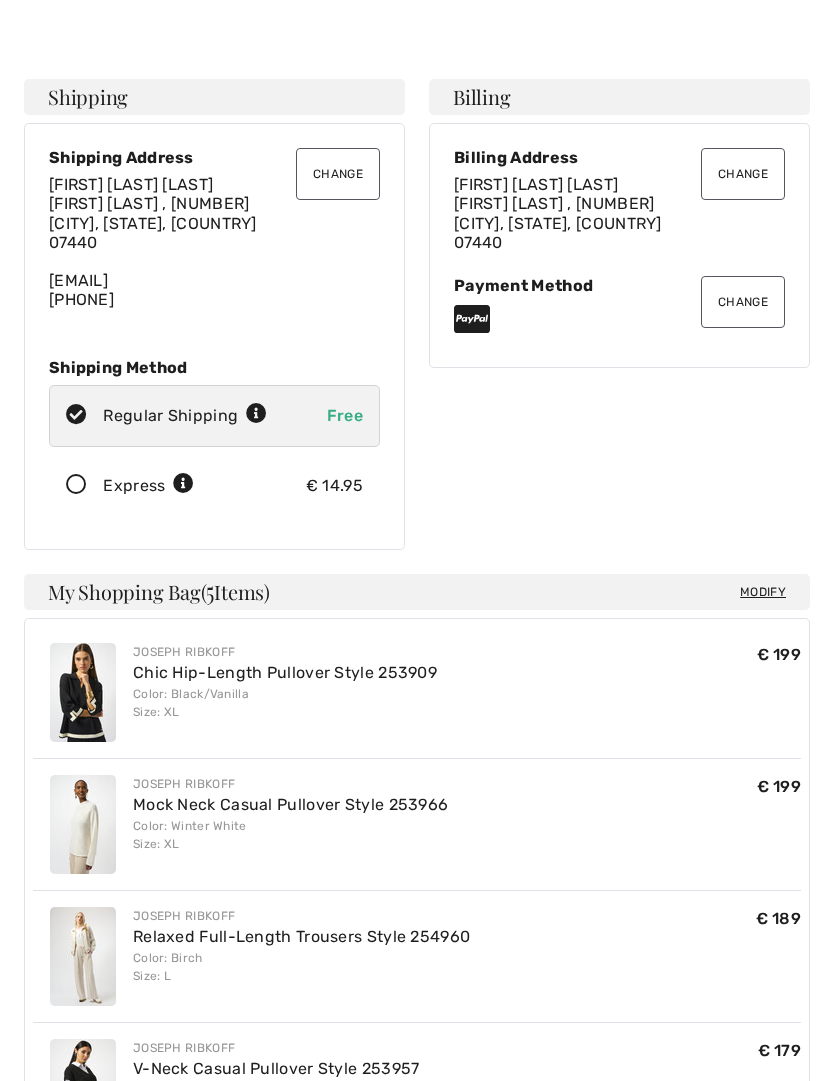click on "Joseph Ribkoff
Mock Neck Casual Pullover Style 253966
Color: Winter White Size: XL
€ 199
€ 199" at bounding box center (417, 824) 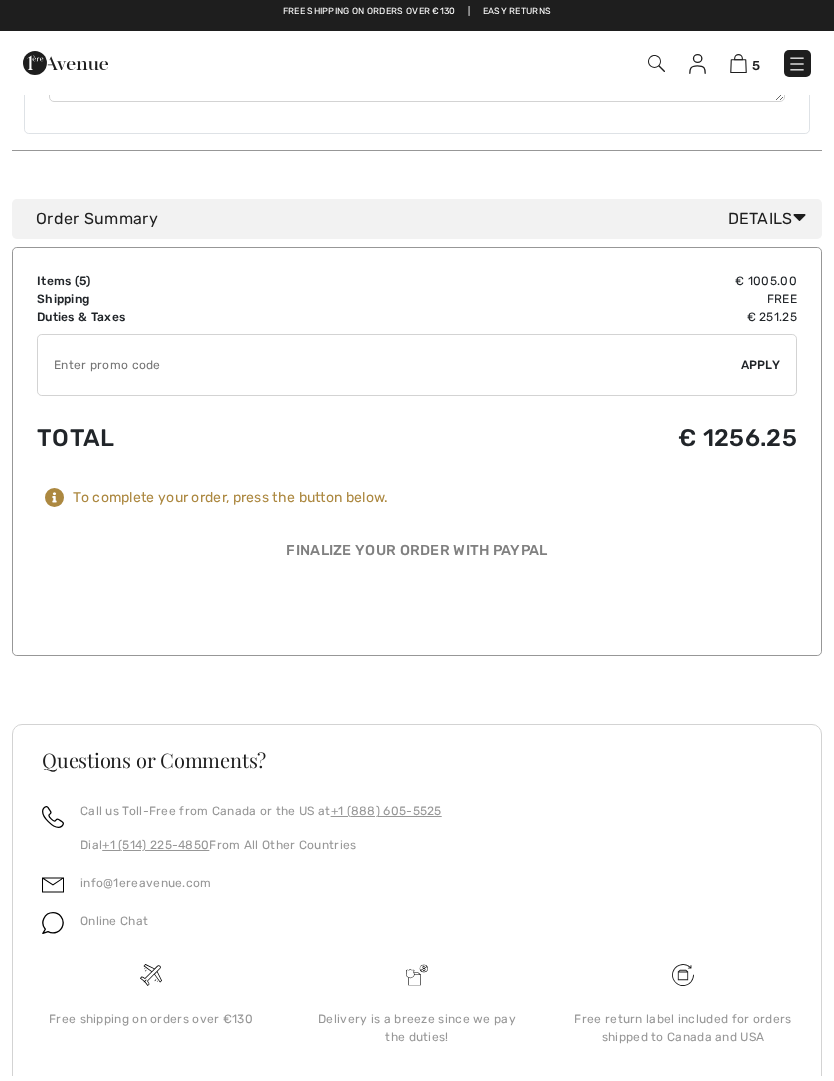 scroll, scrollTop: 1491, scrollLeft: 0, axis: vertical 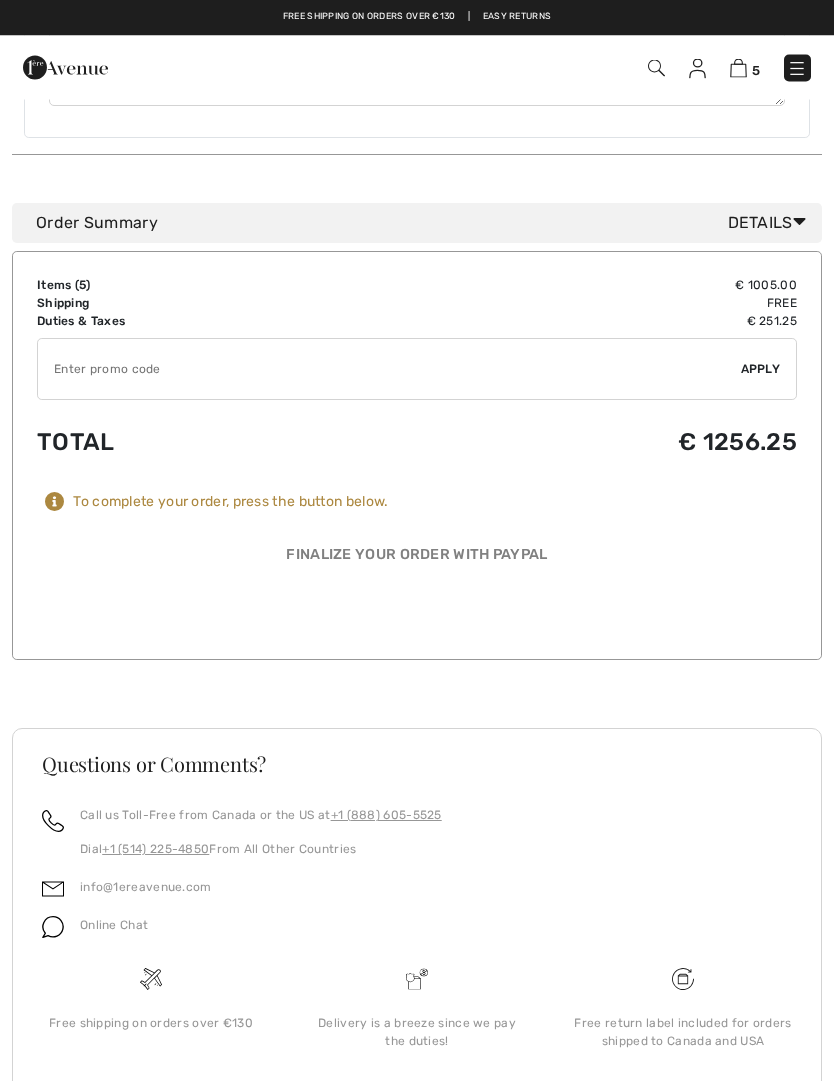 click at bounding box center (738, 68) 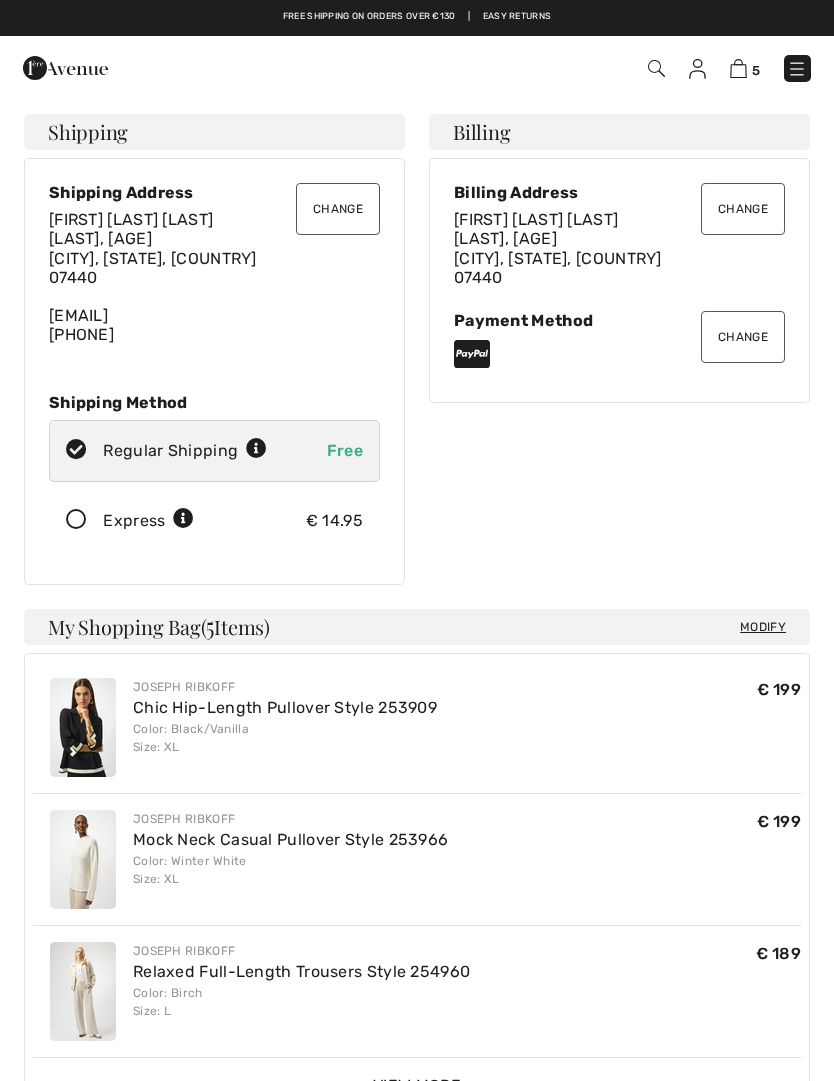 scroll, scrollTop: 1232, scrollLeft: 0, axis: vertical 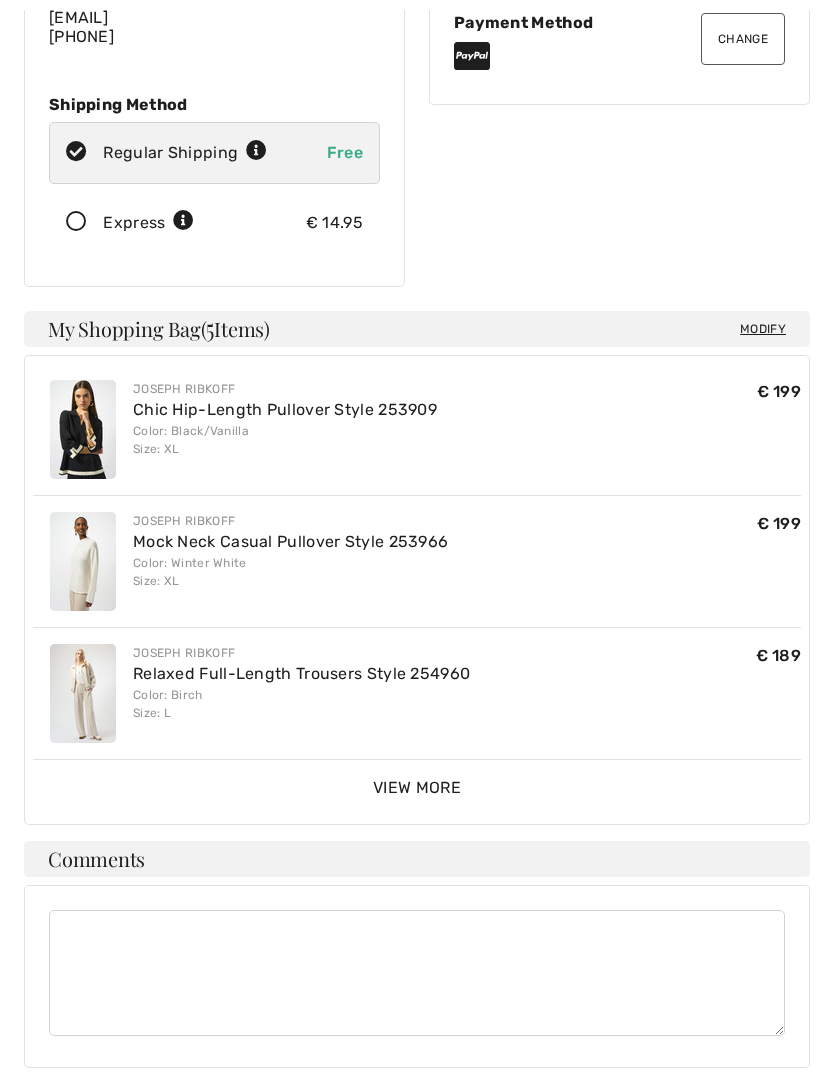 click on "View More" at bounding box center [417, 787] 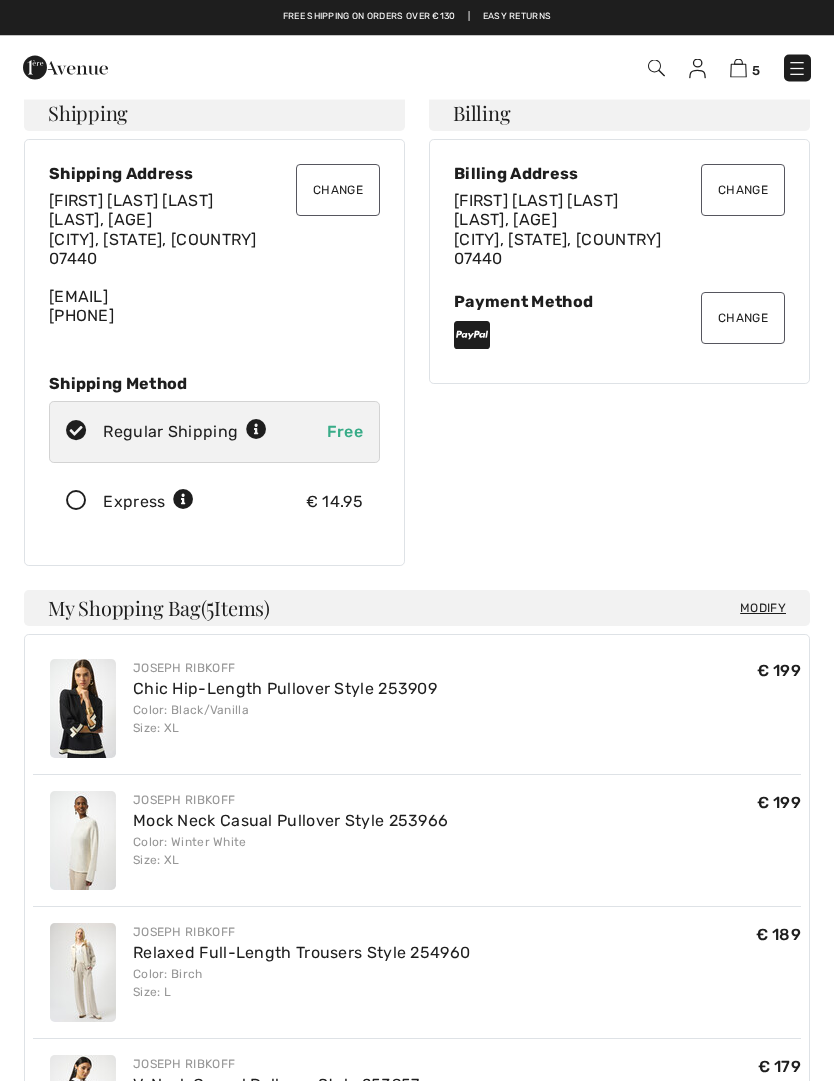 scroll, scrollTop: 0, scrollLeft: 0, axis: both 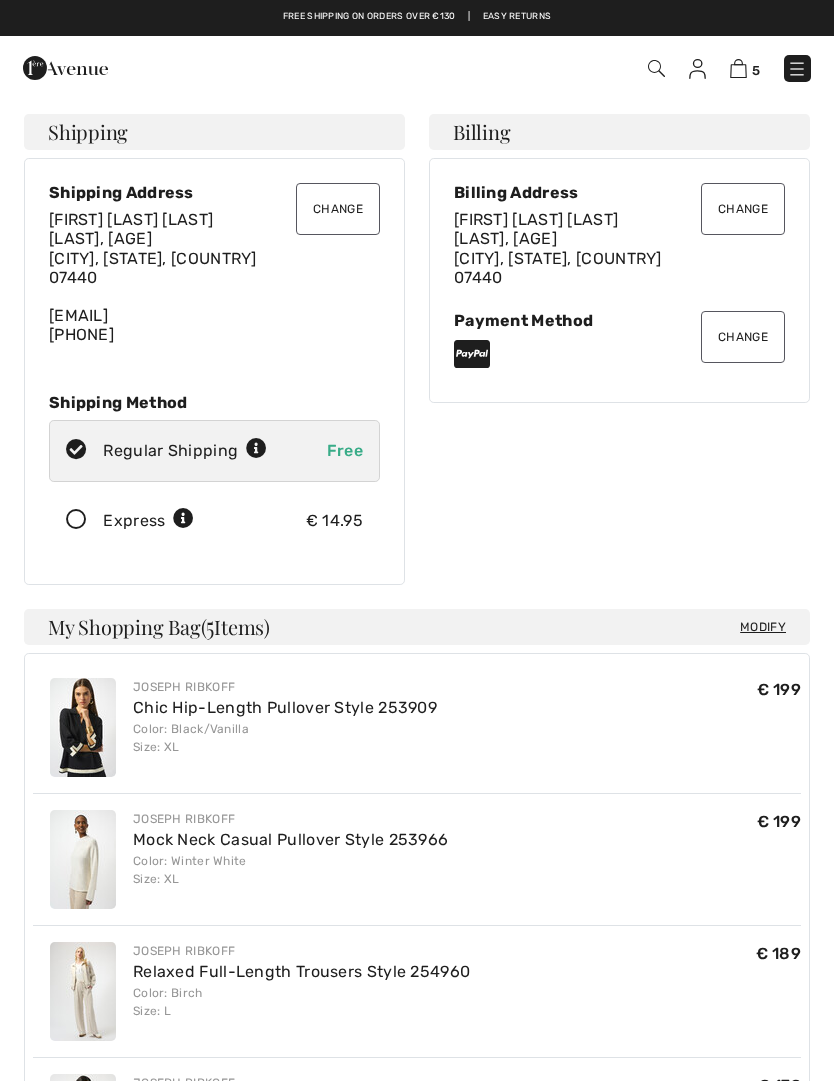 click at bounding box center (738, 68) 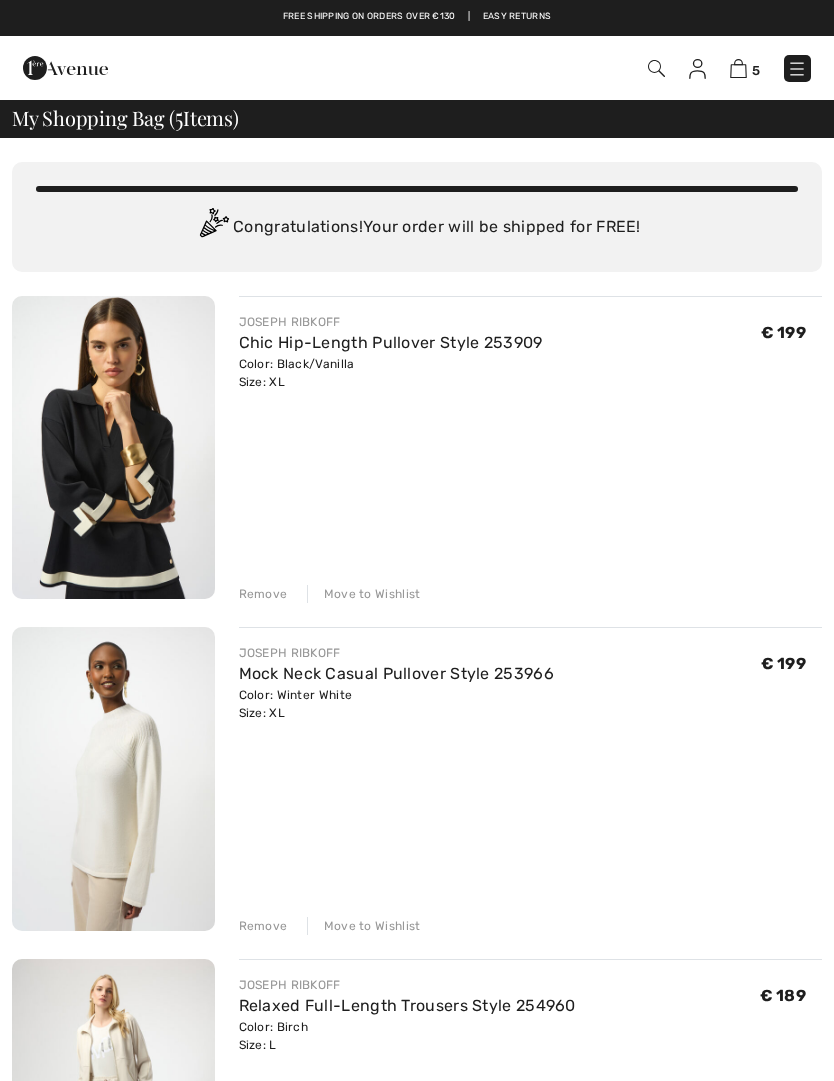 scroll, scrollTop: 0, scrollLeft: 0, axis: both 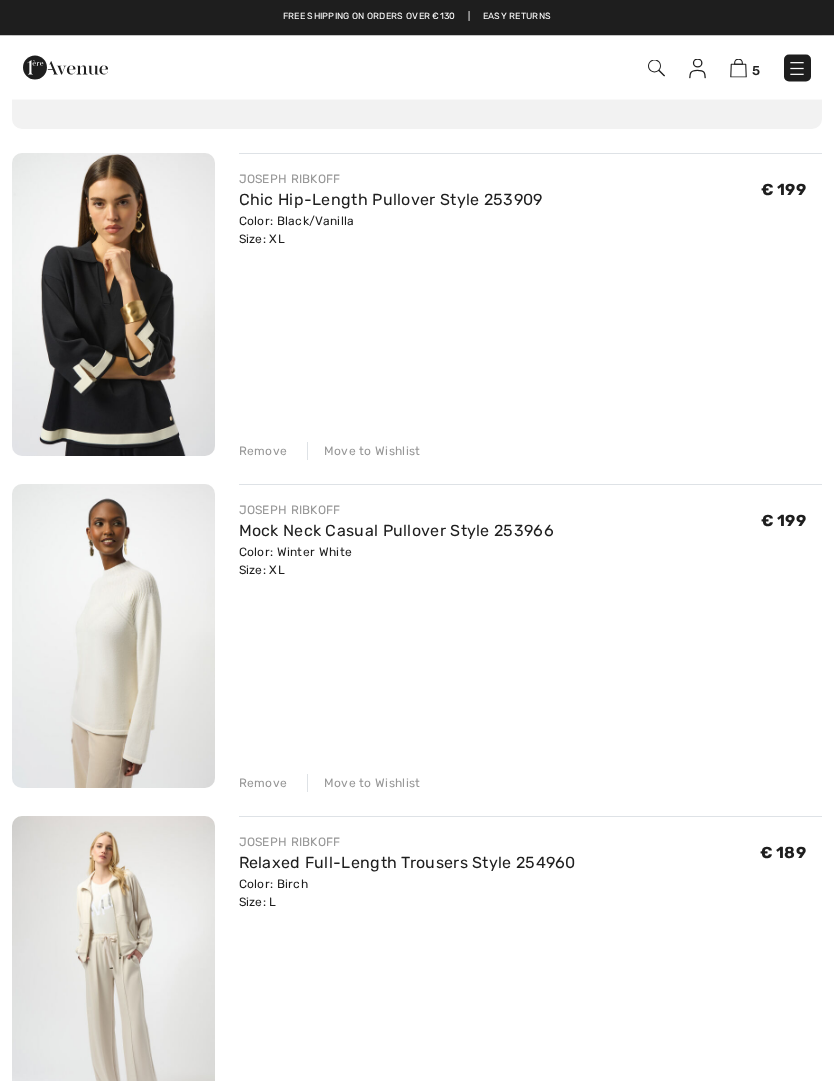 click on "Move to Wishlist" at bounding box center (364, 784) 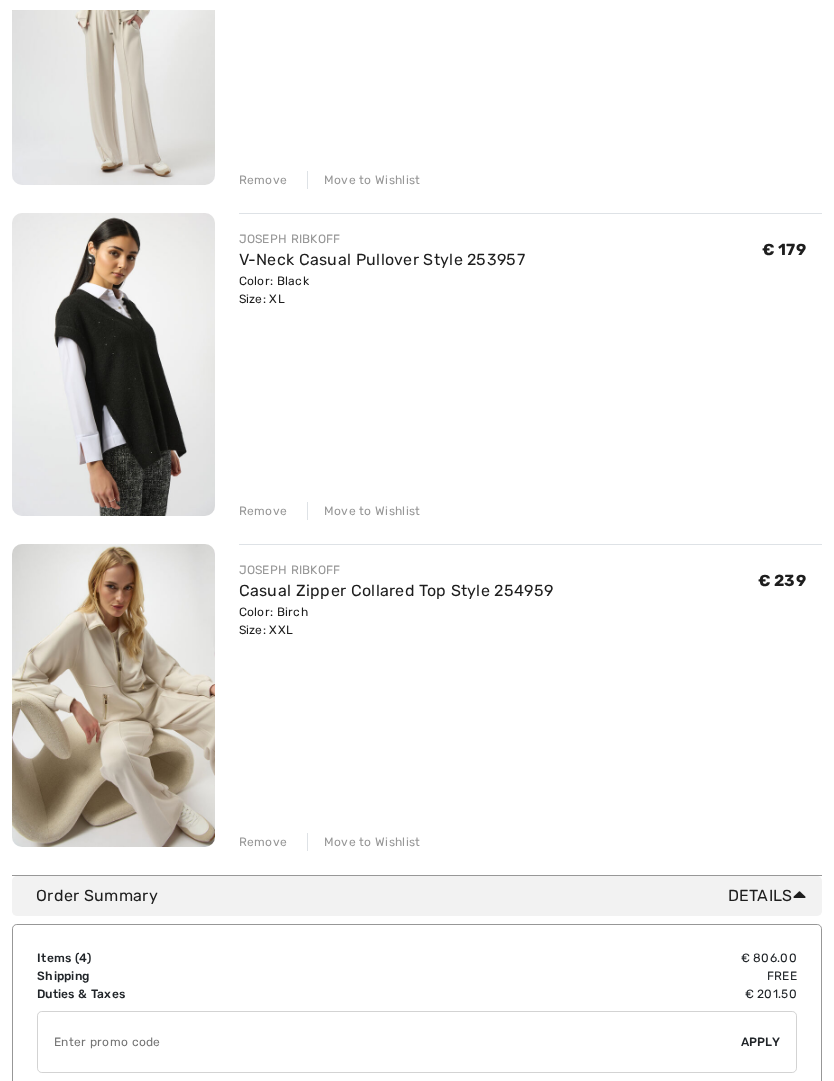 scroll, scrollTop: 745, scrollLeft: 0, axis: vertical 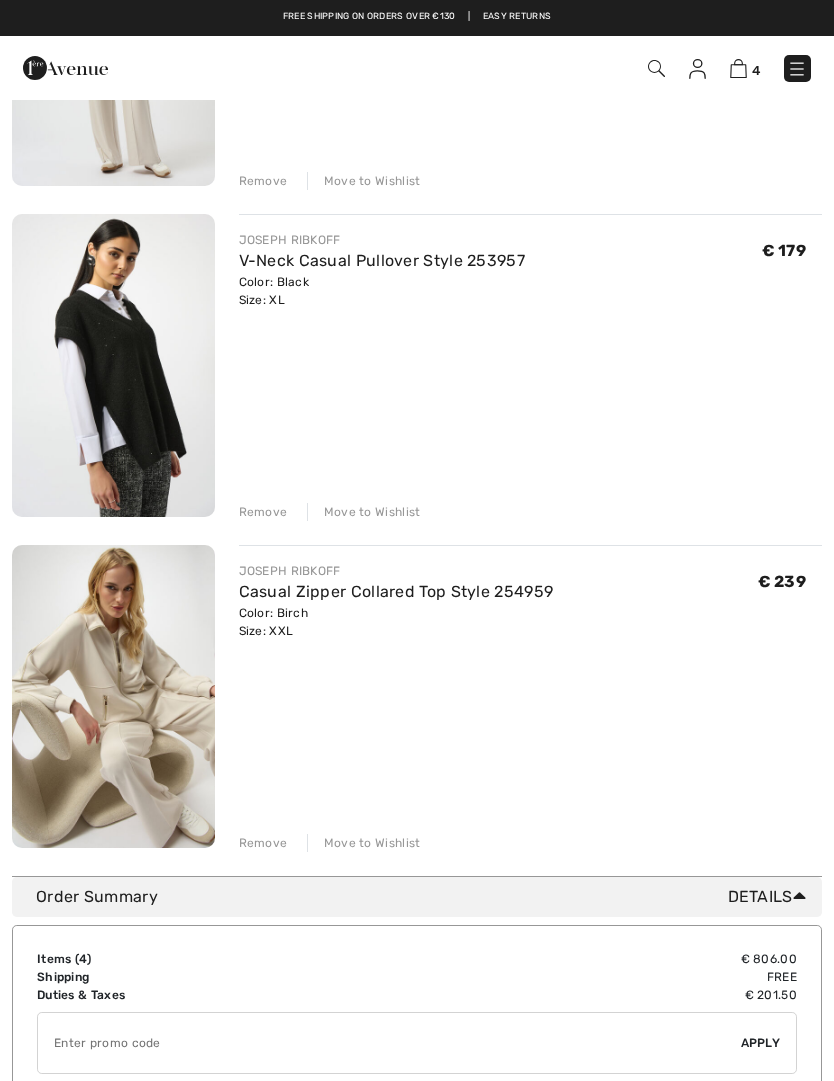 click on "Remove" at bounding box center [263, 512] 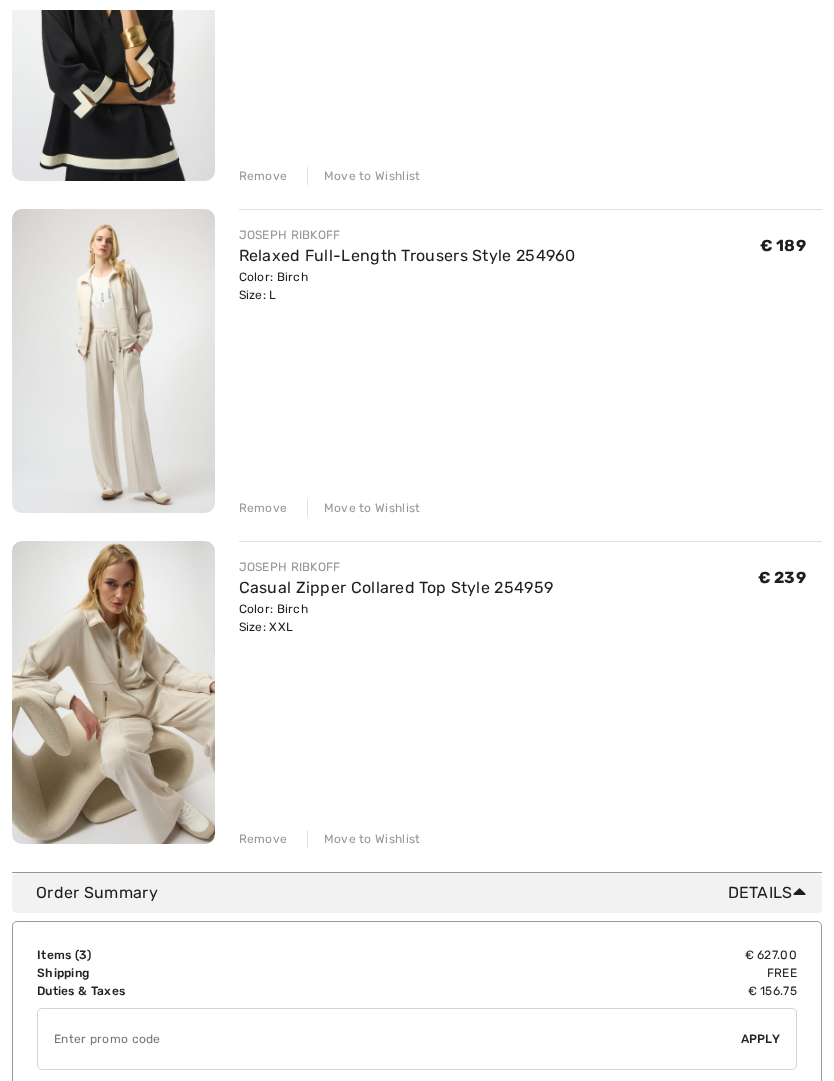 scroll, scrollTop: 420, scrollLeft: 0, axis: vertical 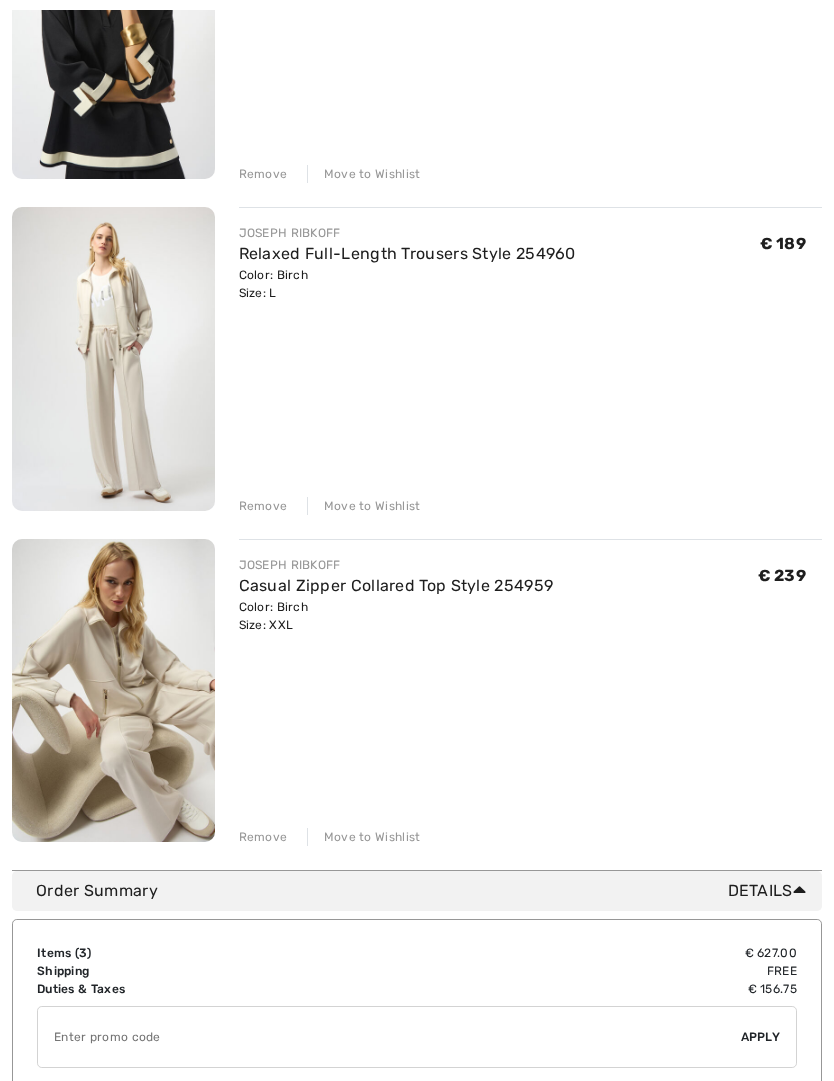 click on "Move to Wishlist" at bounding box center (364, 837) 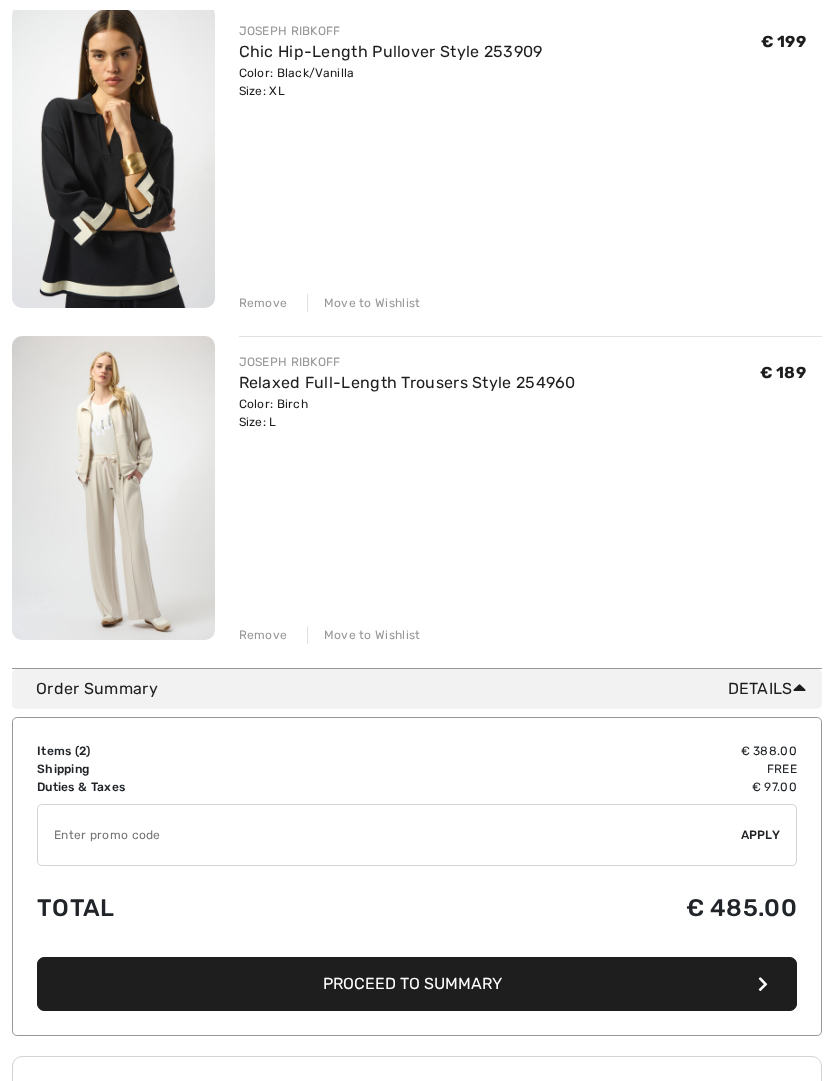 scroll, scrollTop: 300, scrollLeft: 0, axis: vertical 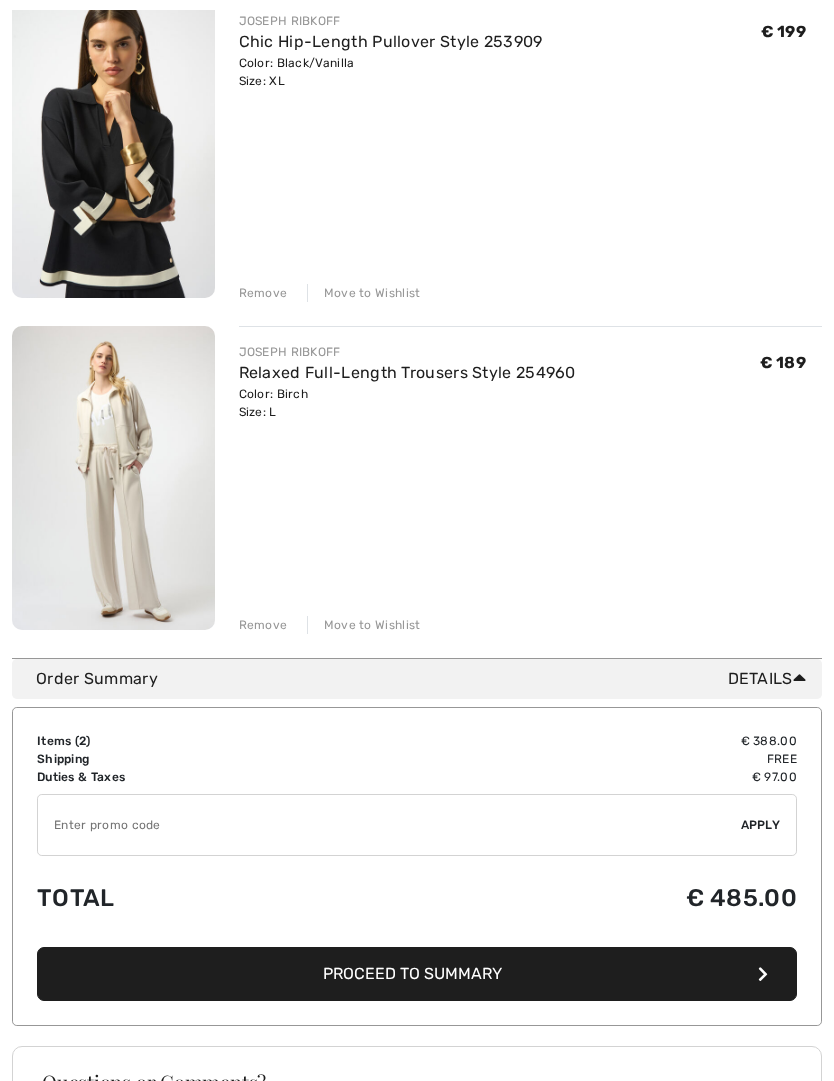 type on "'" 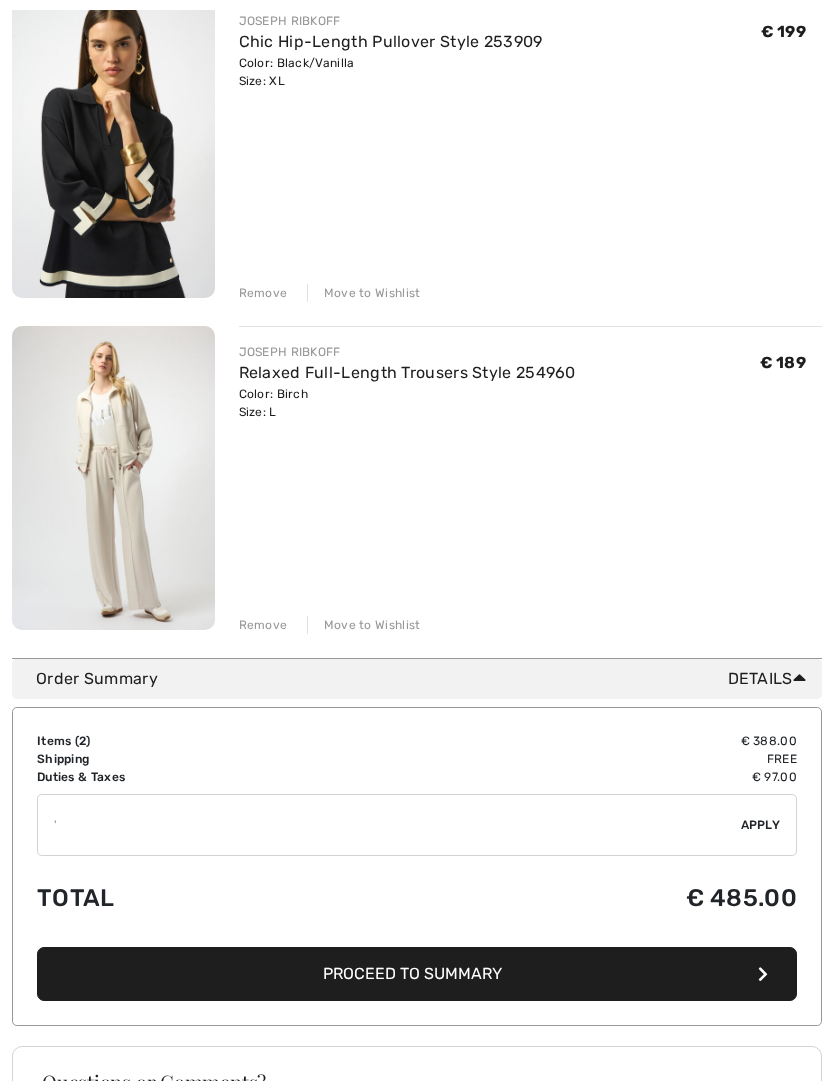type 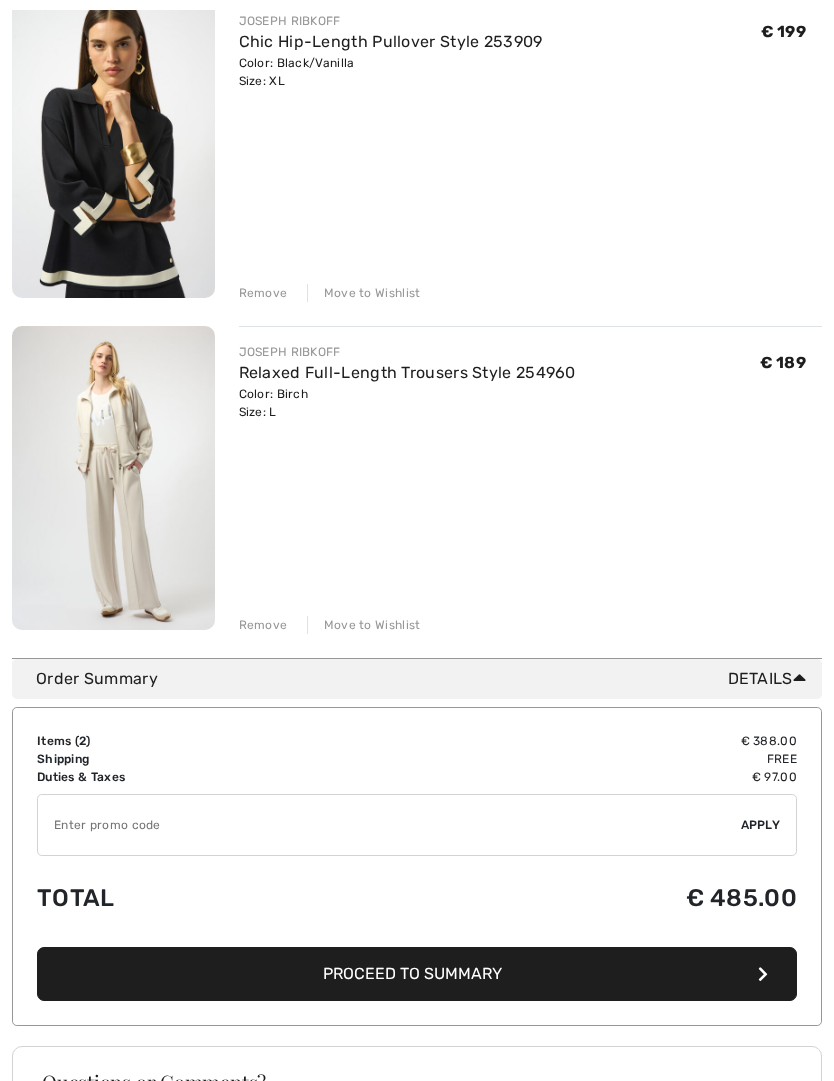 click on "Proceed to Summary" at bounding box center (412, 973) 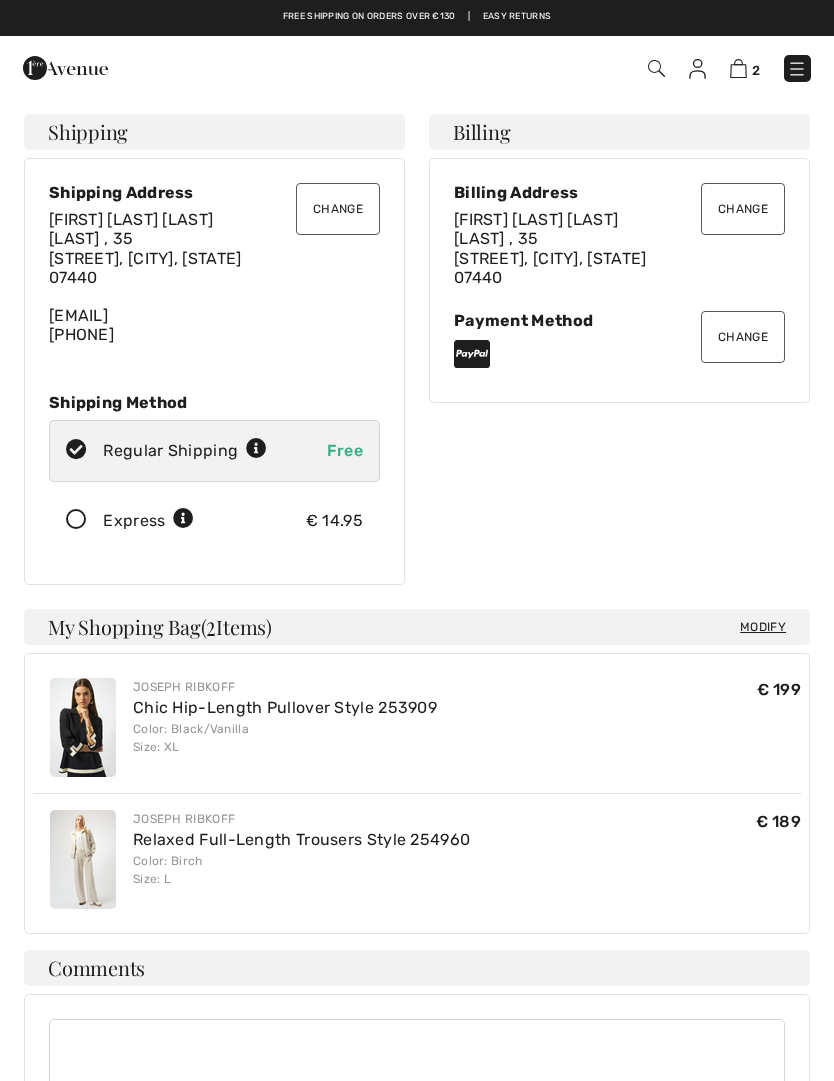 scroll, scrollTop: 0, scrollLeft: 0, axis: both 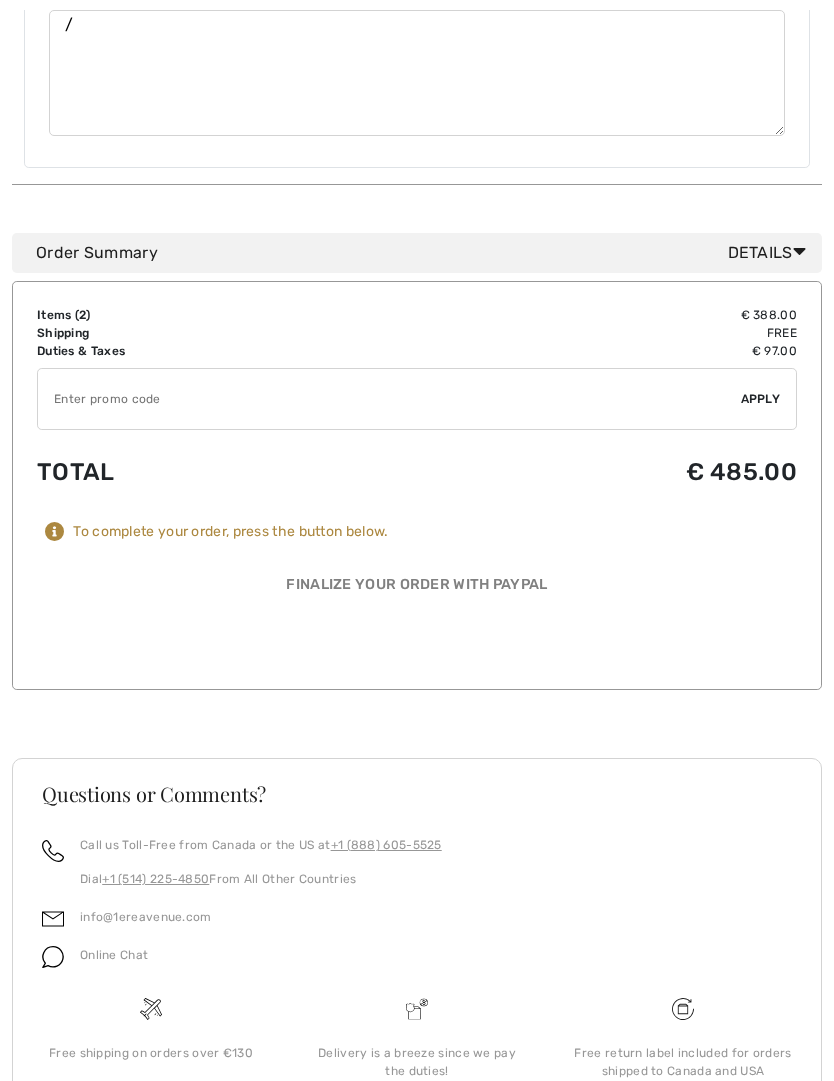 type on "/" 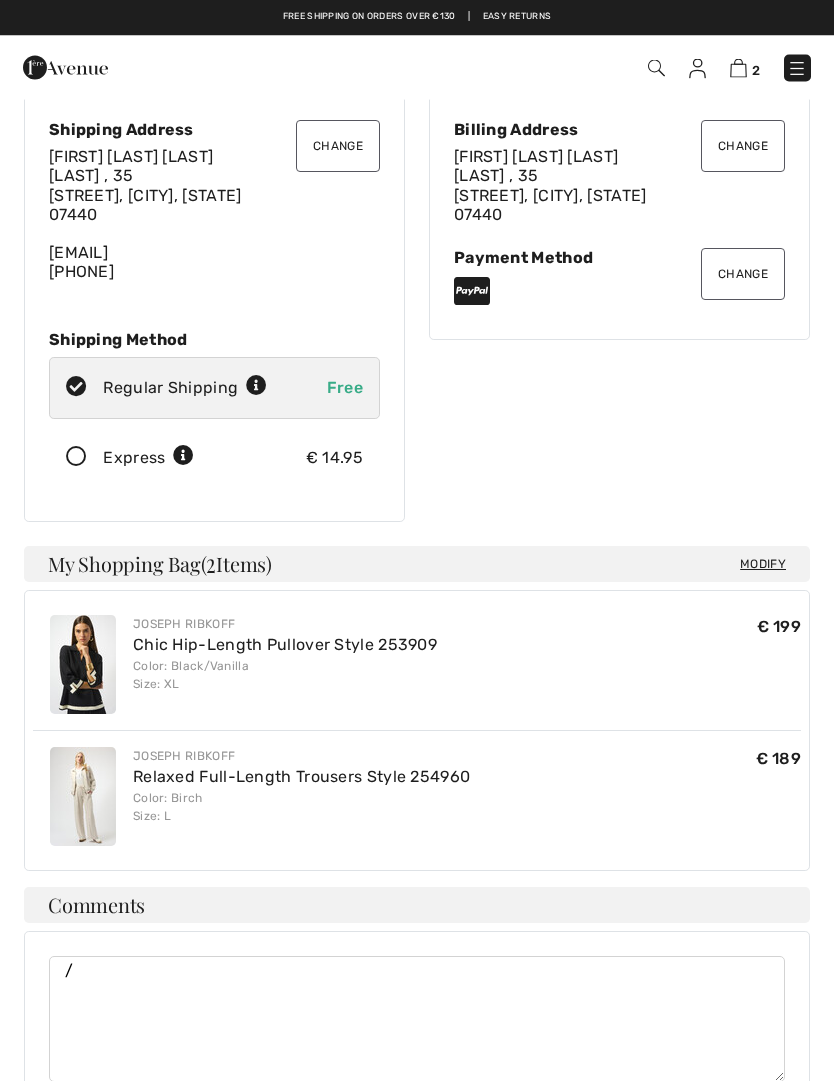 scroll, scrollTop: 0, scrollLeft: 0, axis: both 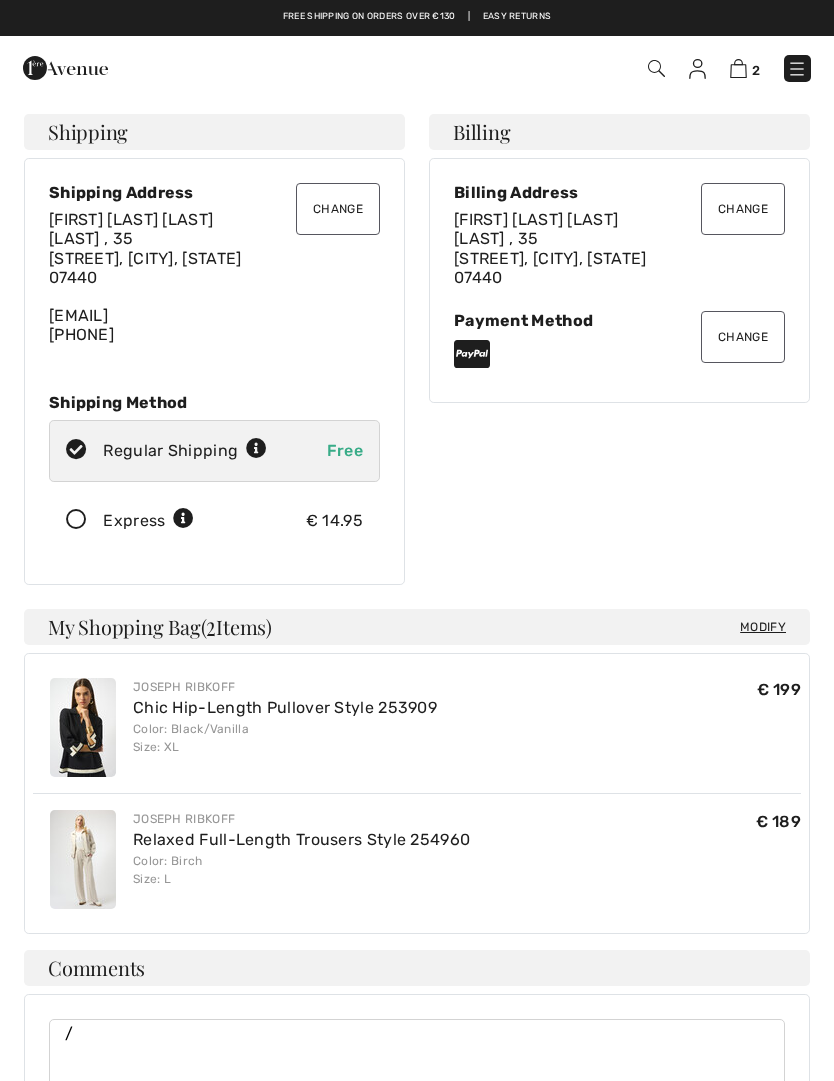 click at bounding box center [797, 69] 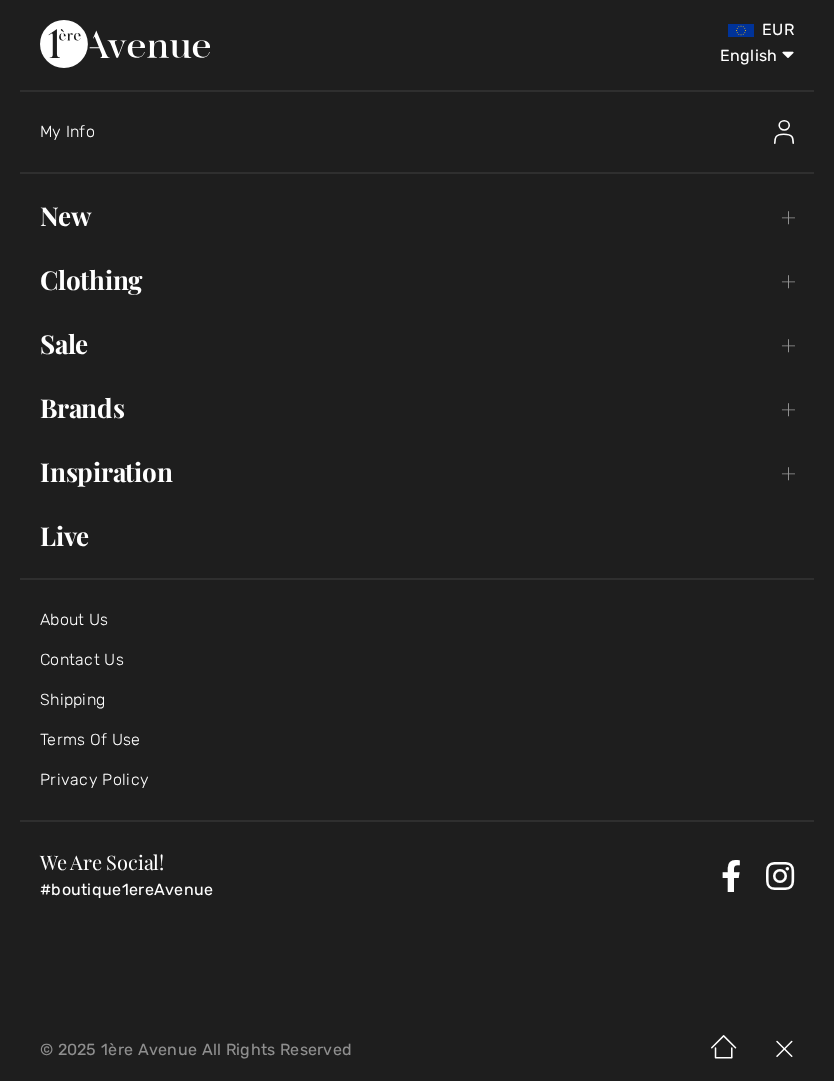 click on "English Français" at bounding box center (742, 52) 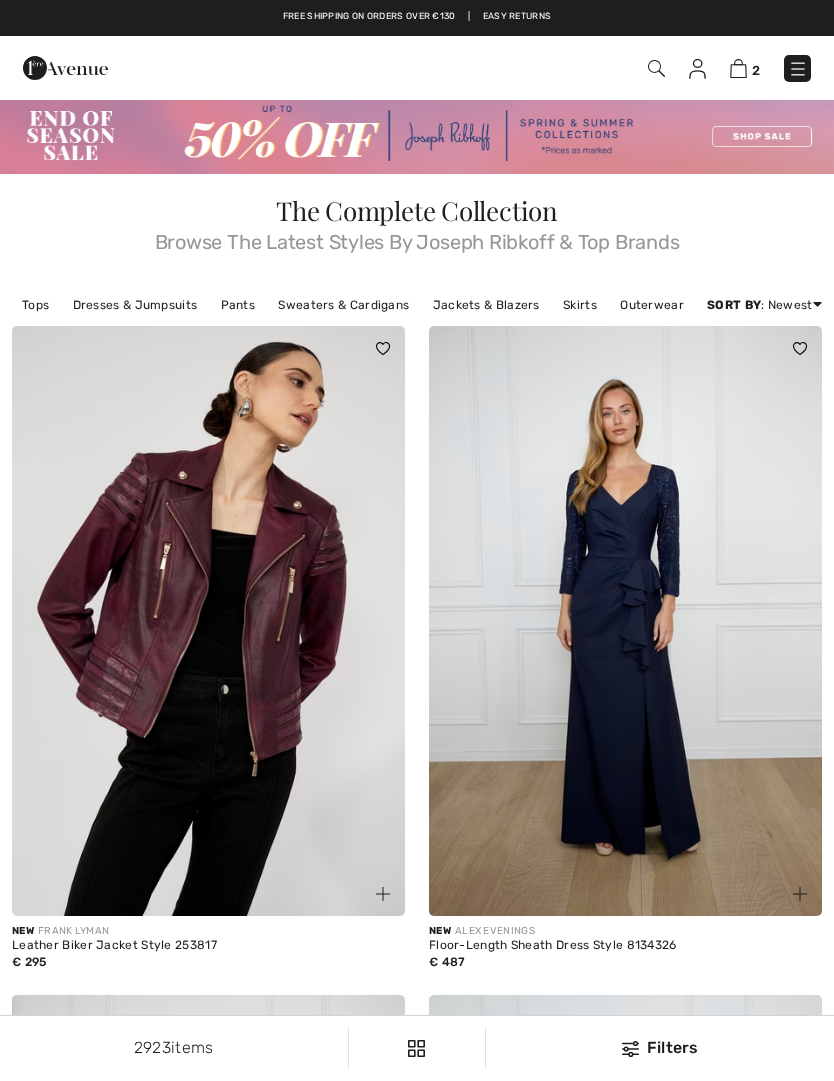 scroll, scrollTop: 0, scrollLeft: 0, axis: both 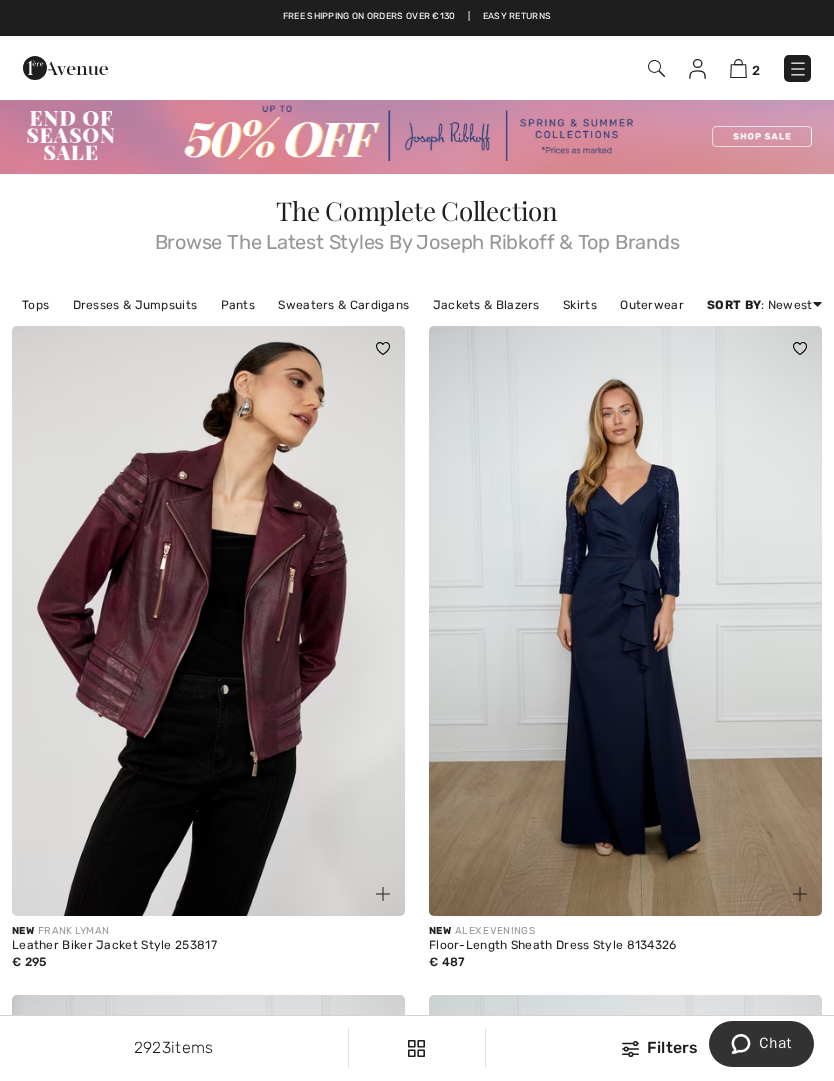 click at bounding box center [798, 69] 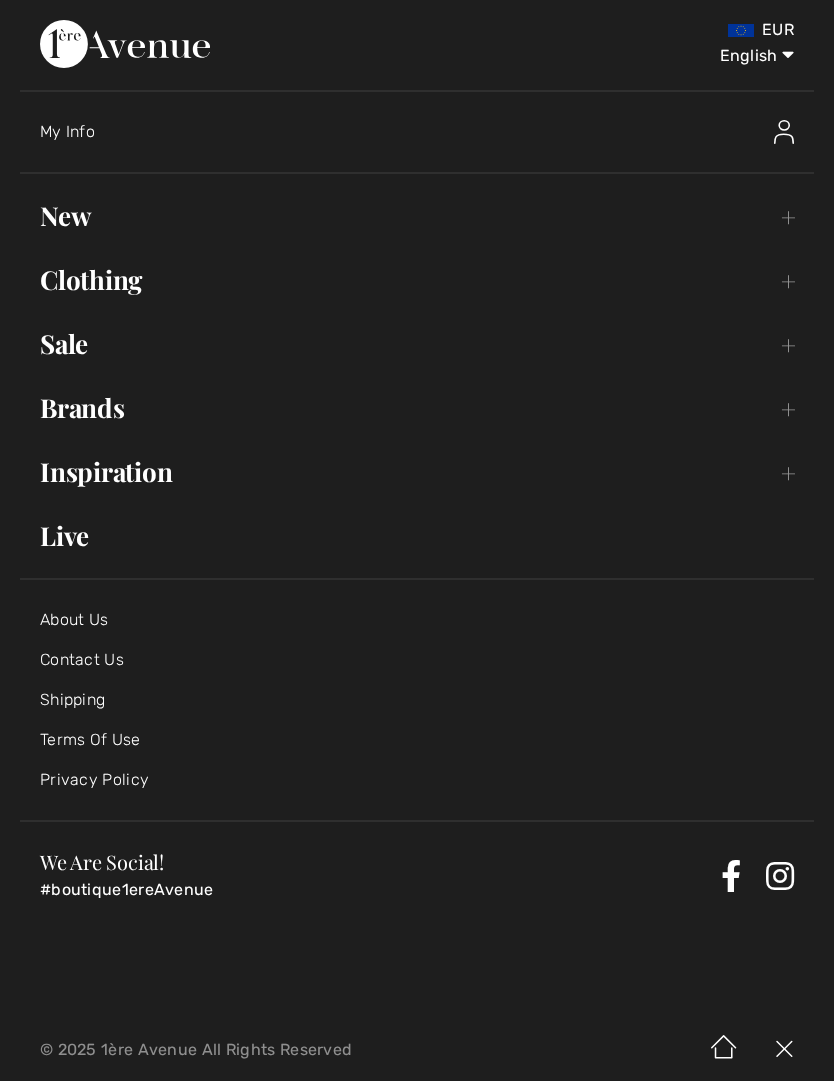 click on "Contact Us" at bounding box center (82, 659) 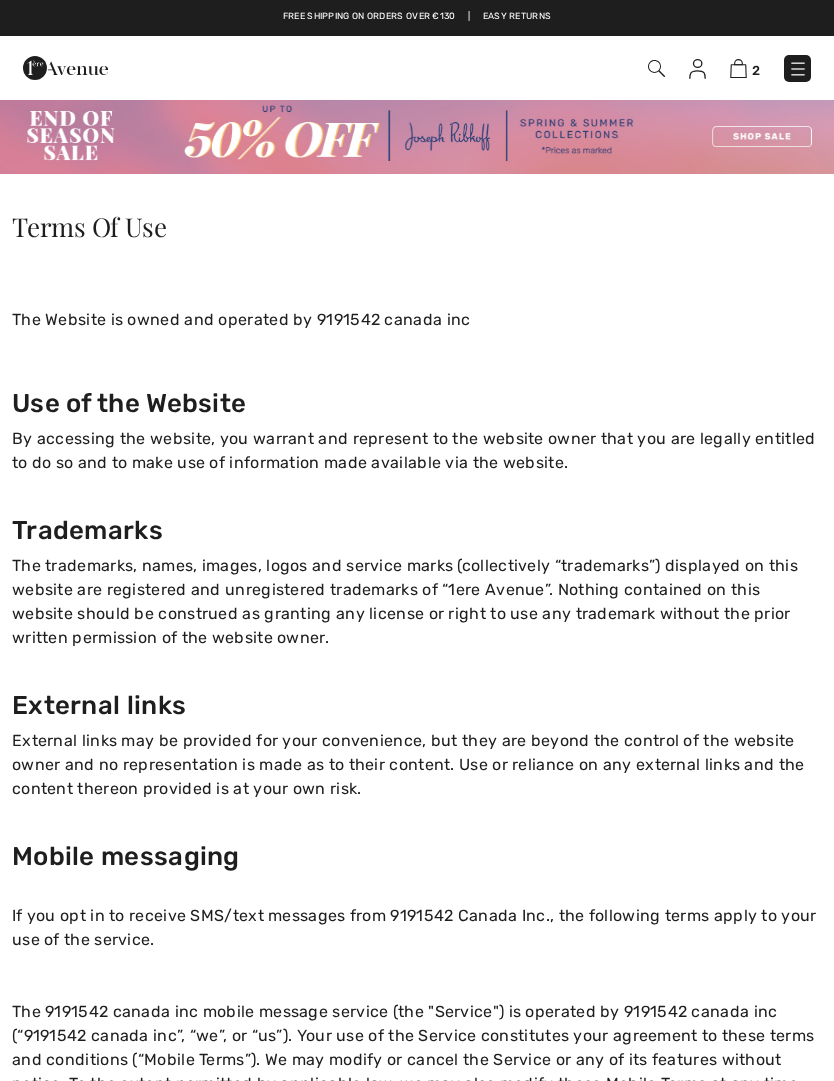 scroll, scrollTop: 0, scrollLeft: 0, axis: both 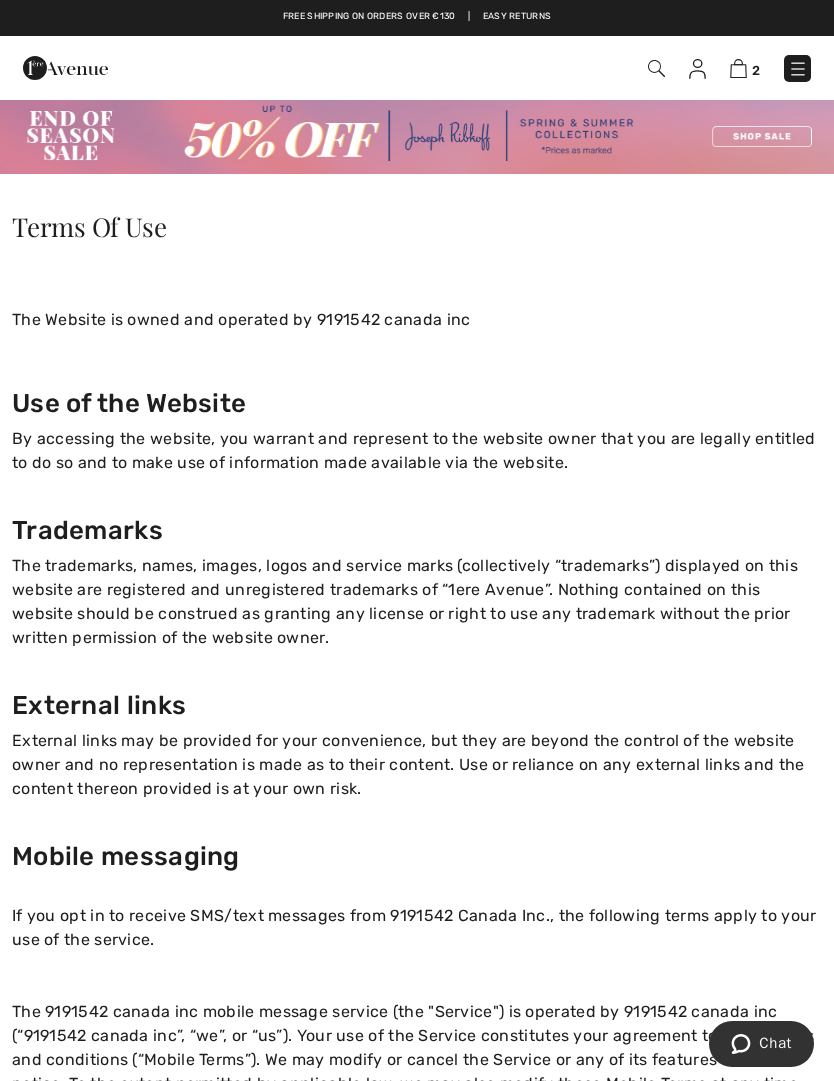 click at bounding box center [417, 136] 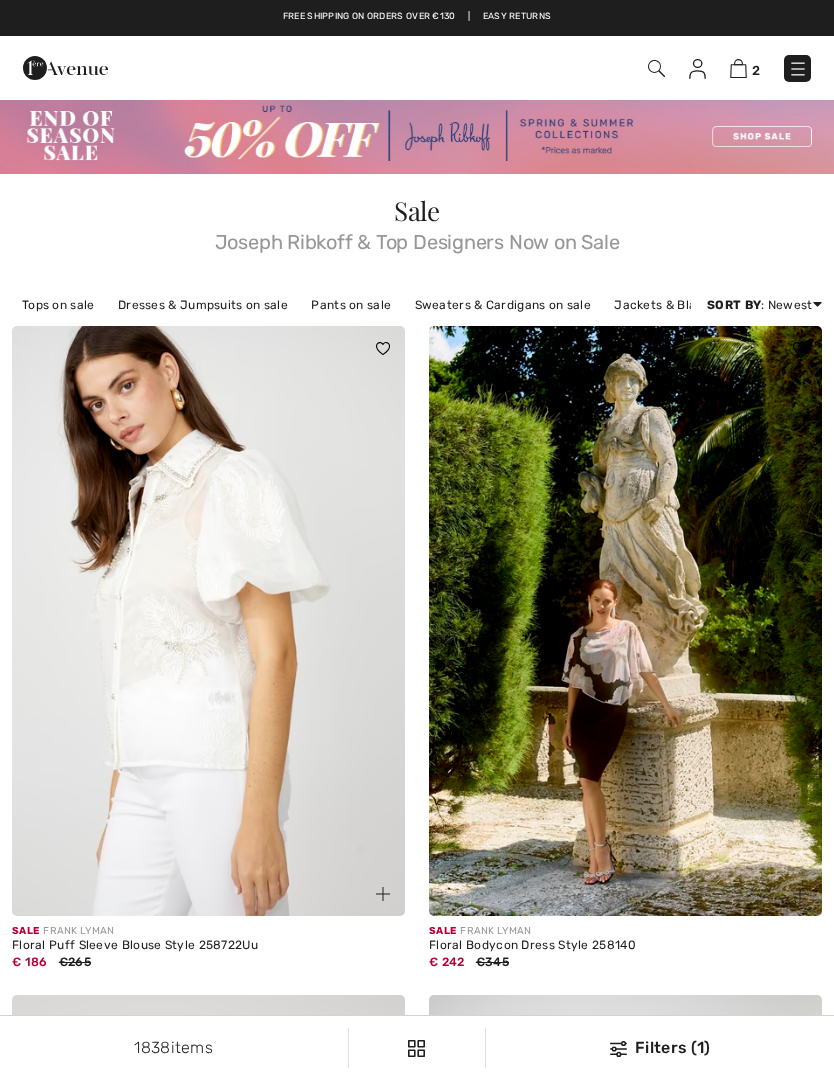 scroll, scrollTop: 0, scrollLeft: 0, axis: both 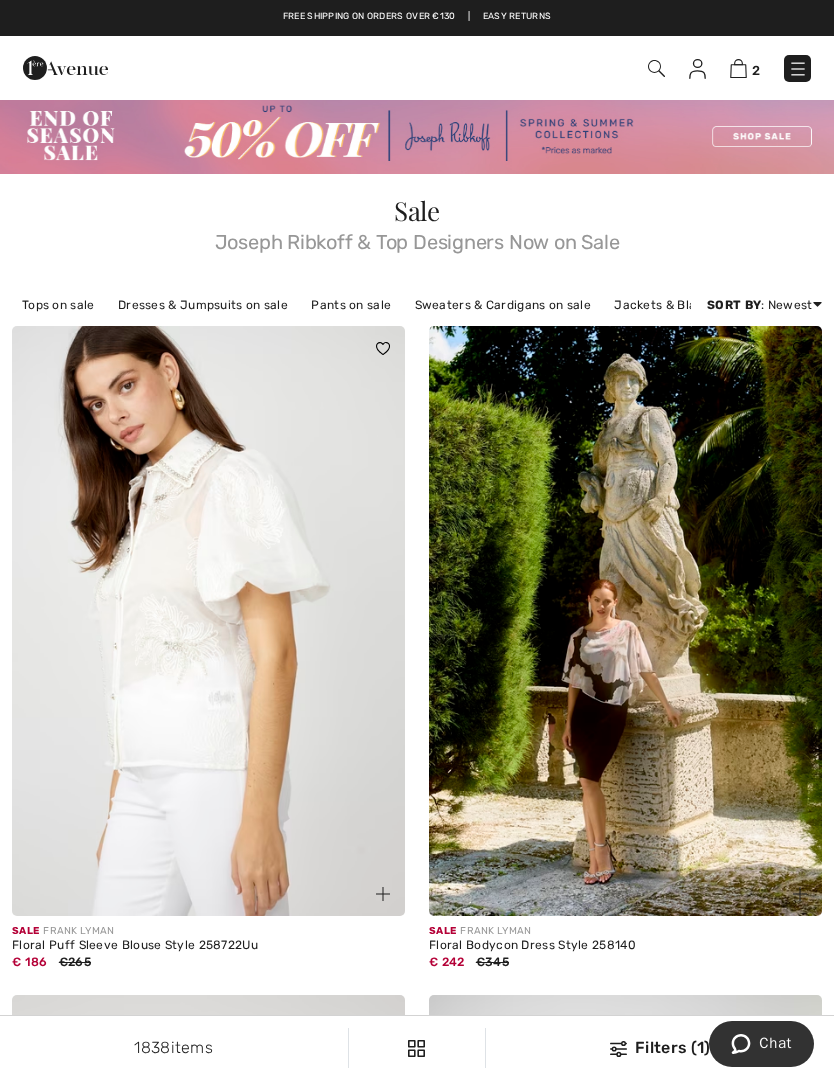 click at bounding box center (738, 68) 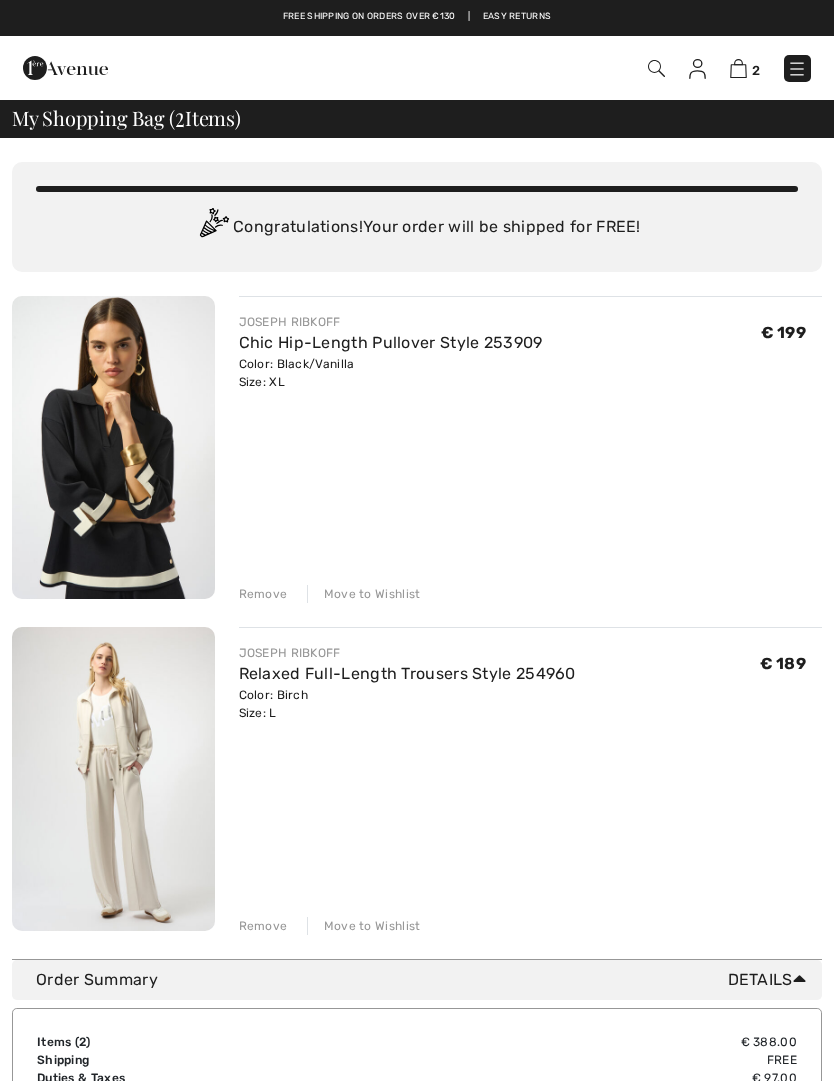 scroll, scrollTop: 0, scrollLeft: 0, axis: both 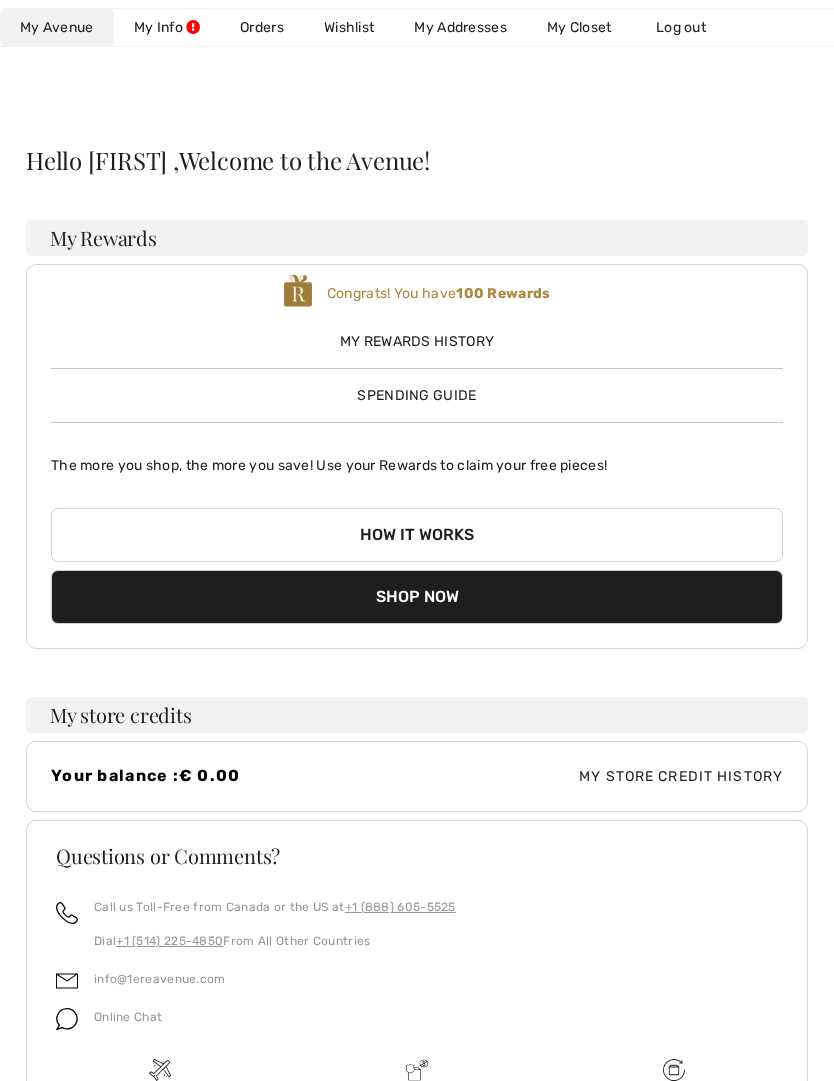 click on "My Closet" at bounding box center (579, 27) 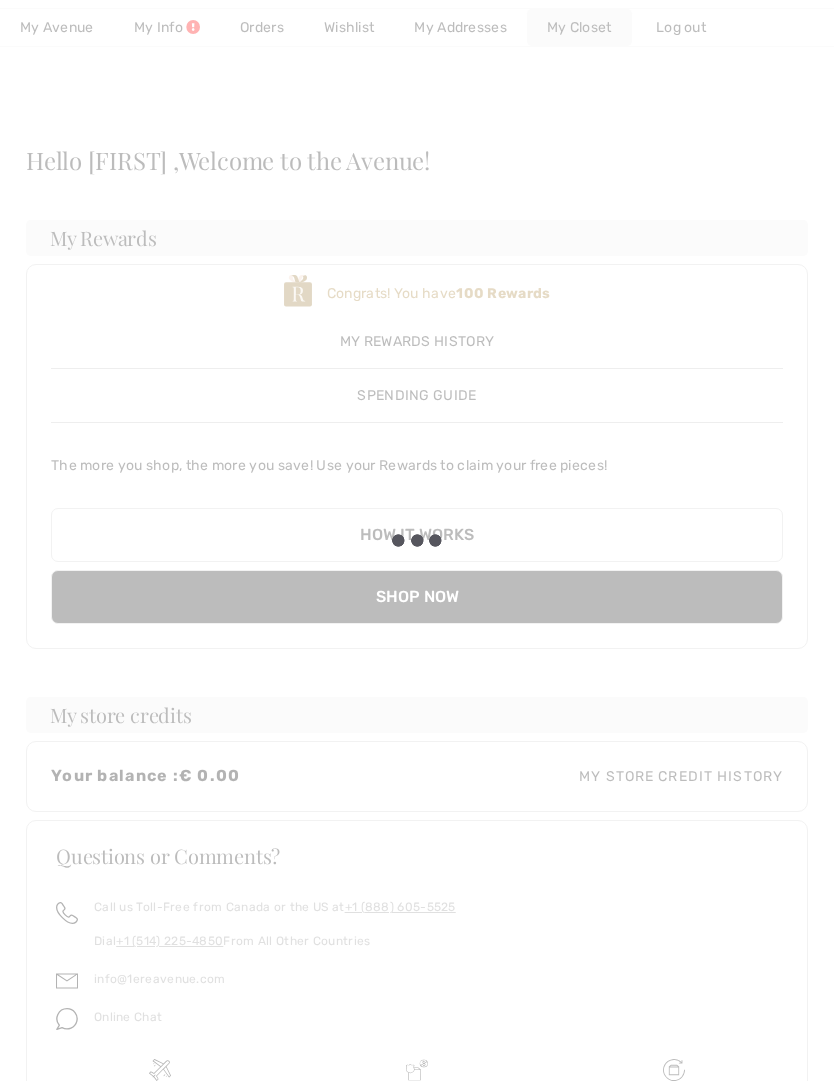 click at bounding box center [417, 540] 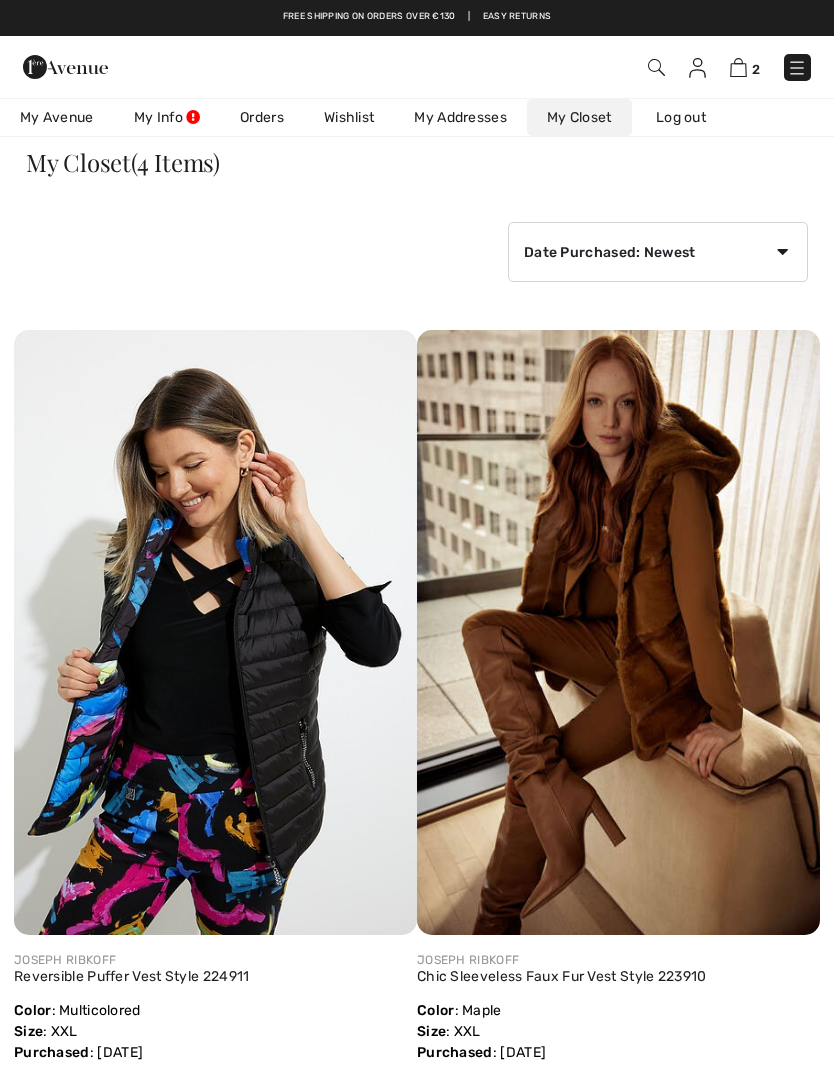 scroll, scrollTop: 0, scrollLeft: 0, axis: both 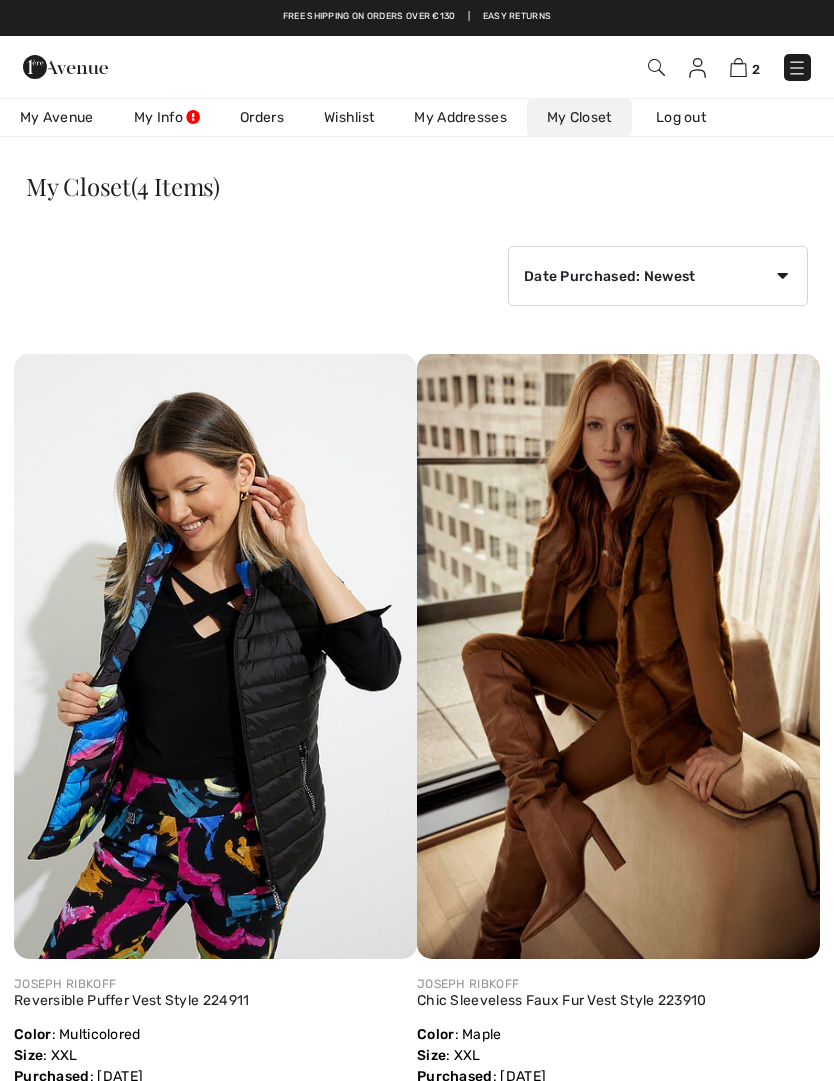 click on "My Addresses" at bounding box center (460, 117) 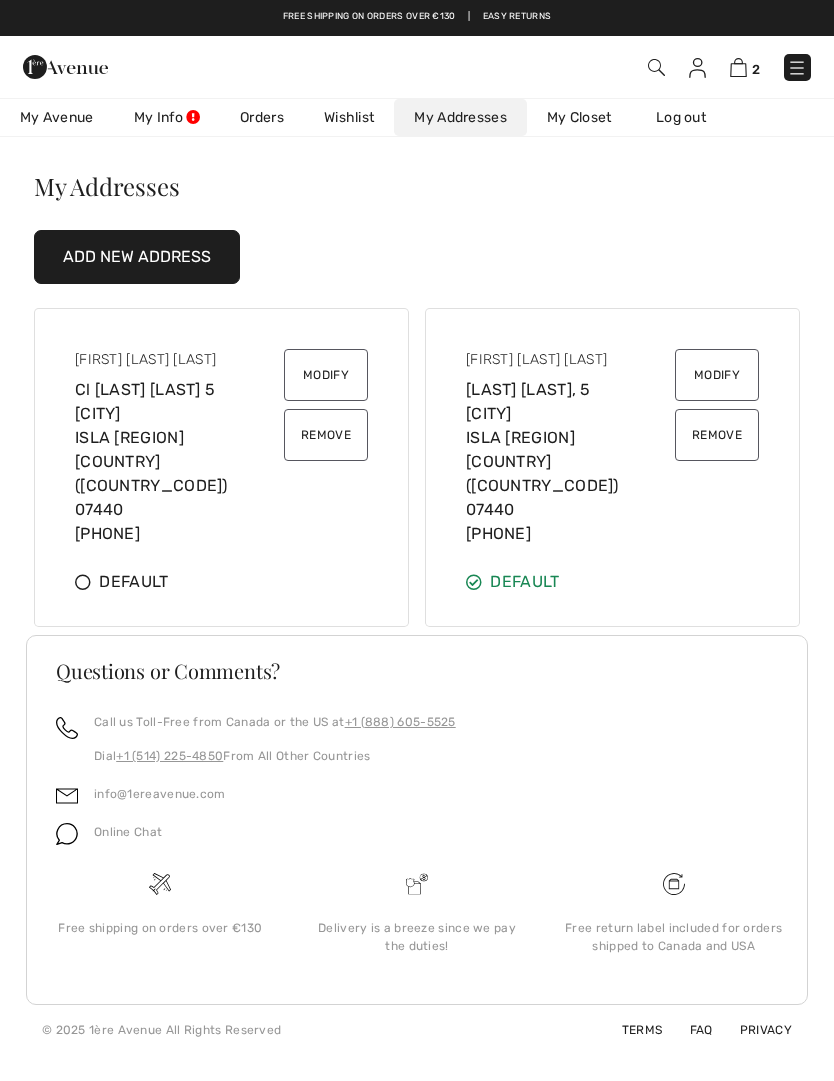 click at bounding box center [83, 582] 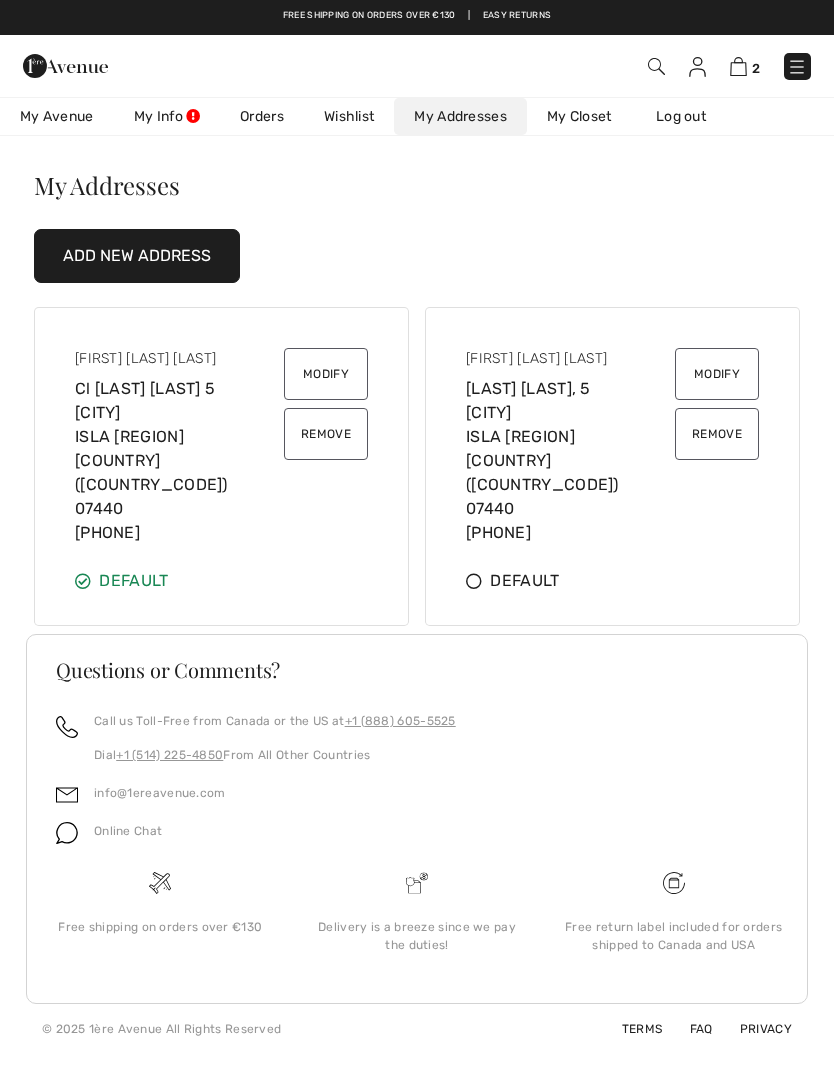 click at bounding box center [797, 67] 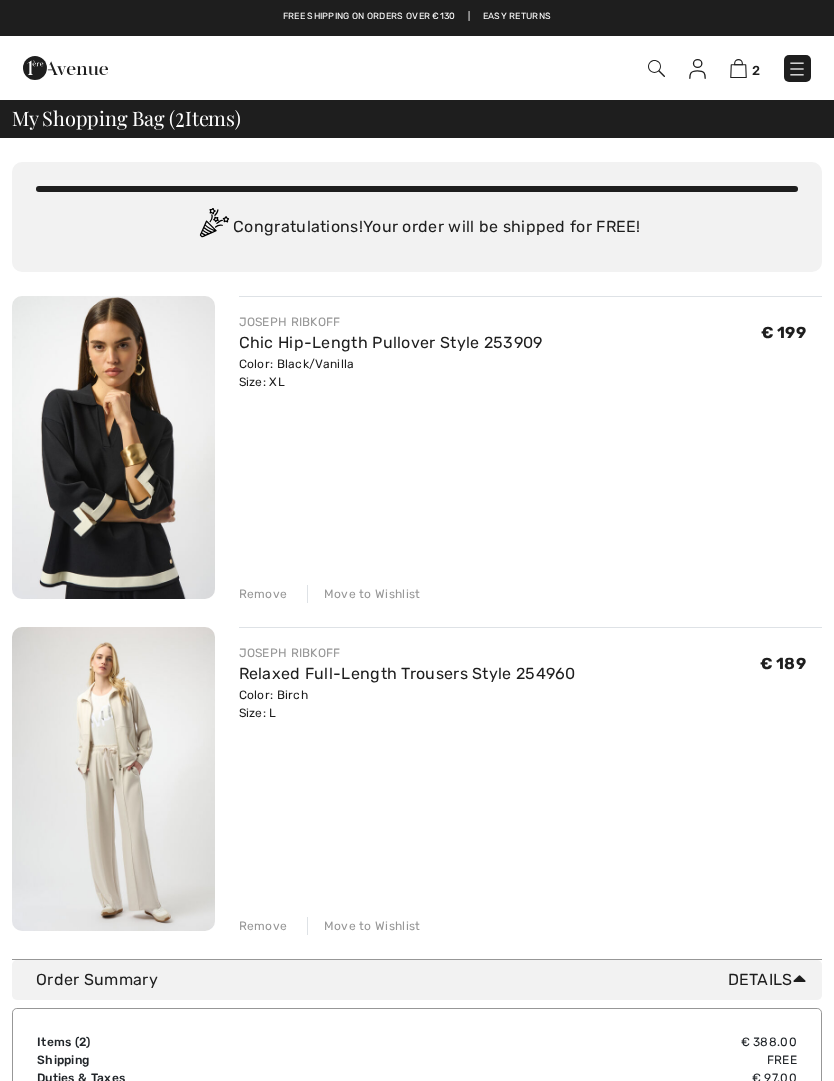 scroll, scrollTop: 0, scrollLeft: 0, axis: both 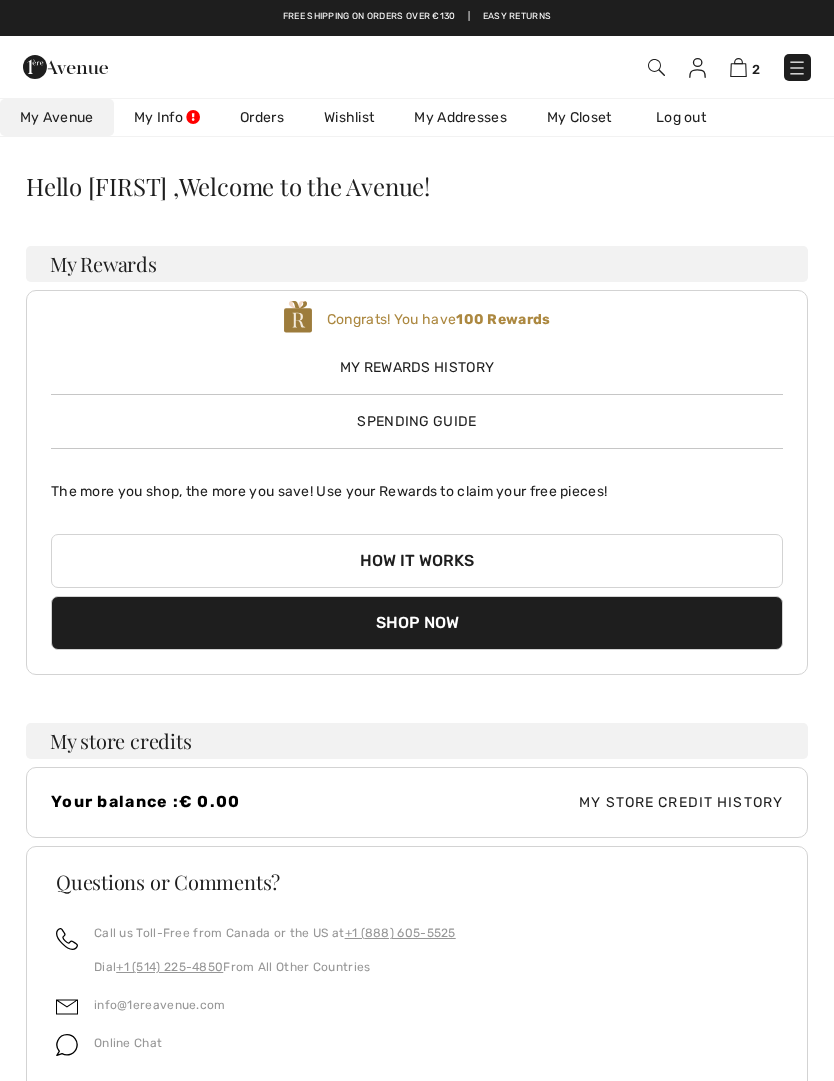 click on "My Info" at bounding box center (167, 117) 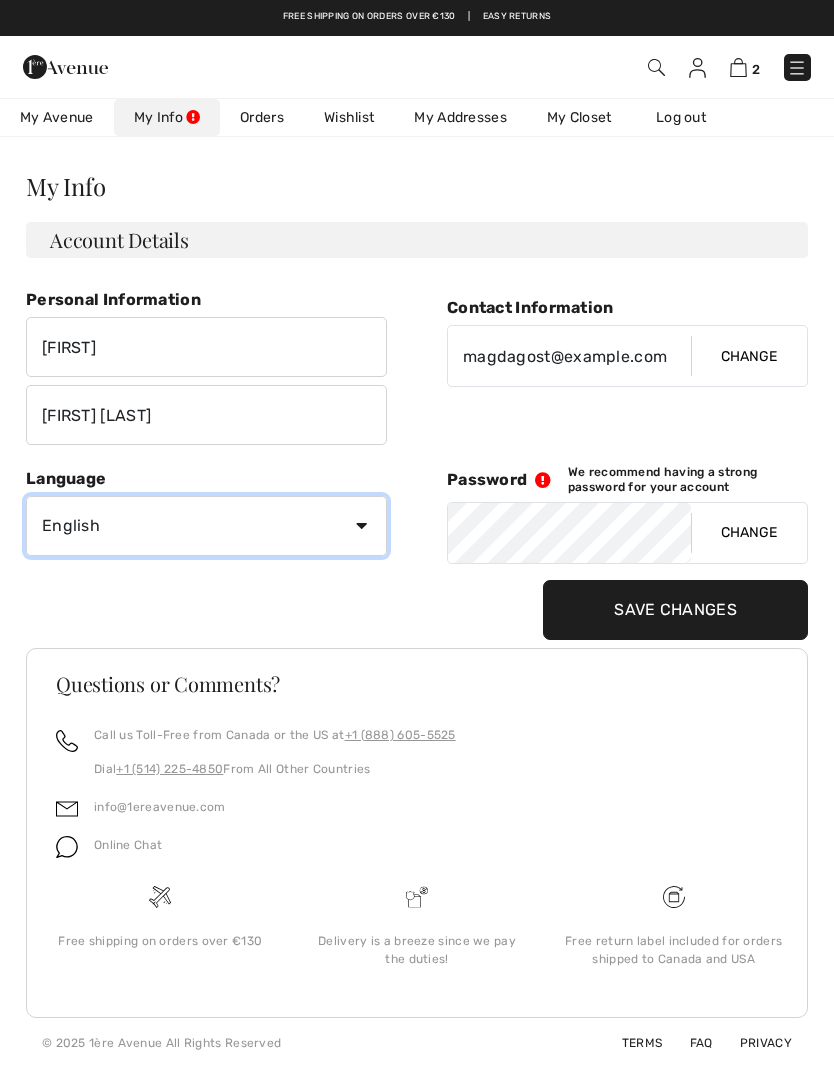 click on "English Français" at bounding box center [206, 526] 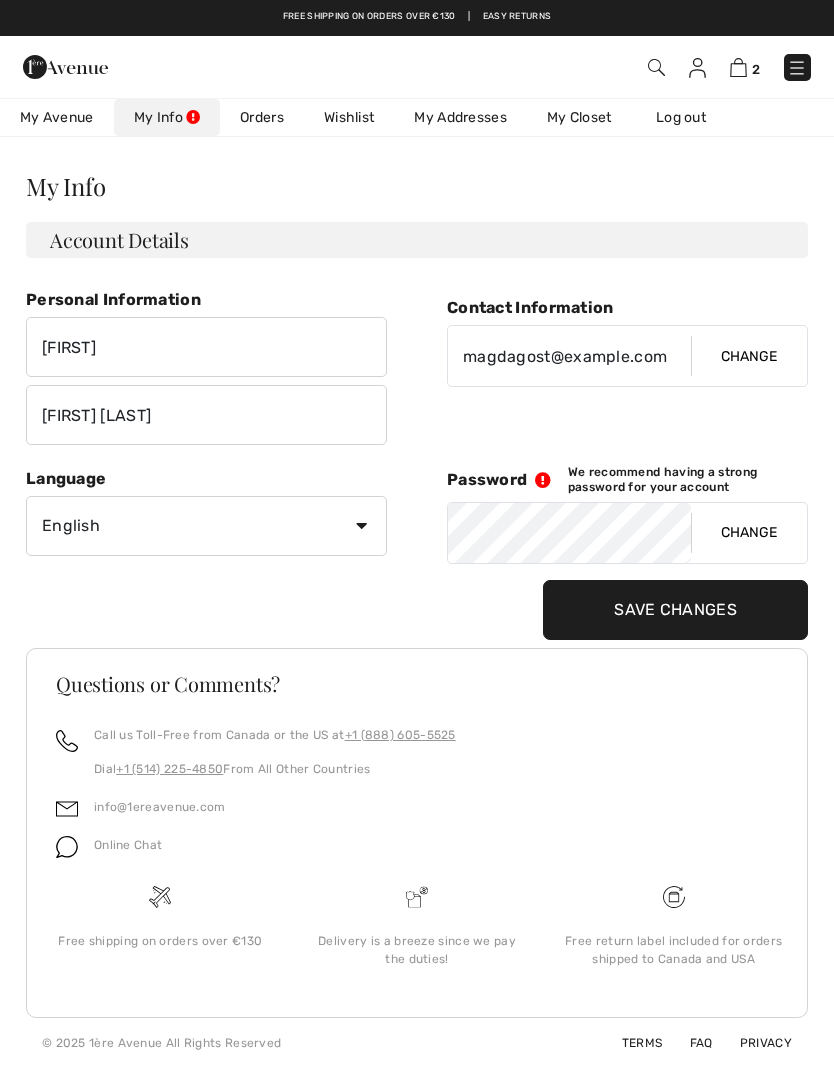 click on "Change" at bounding box center (749, 533) 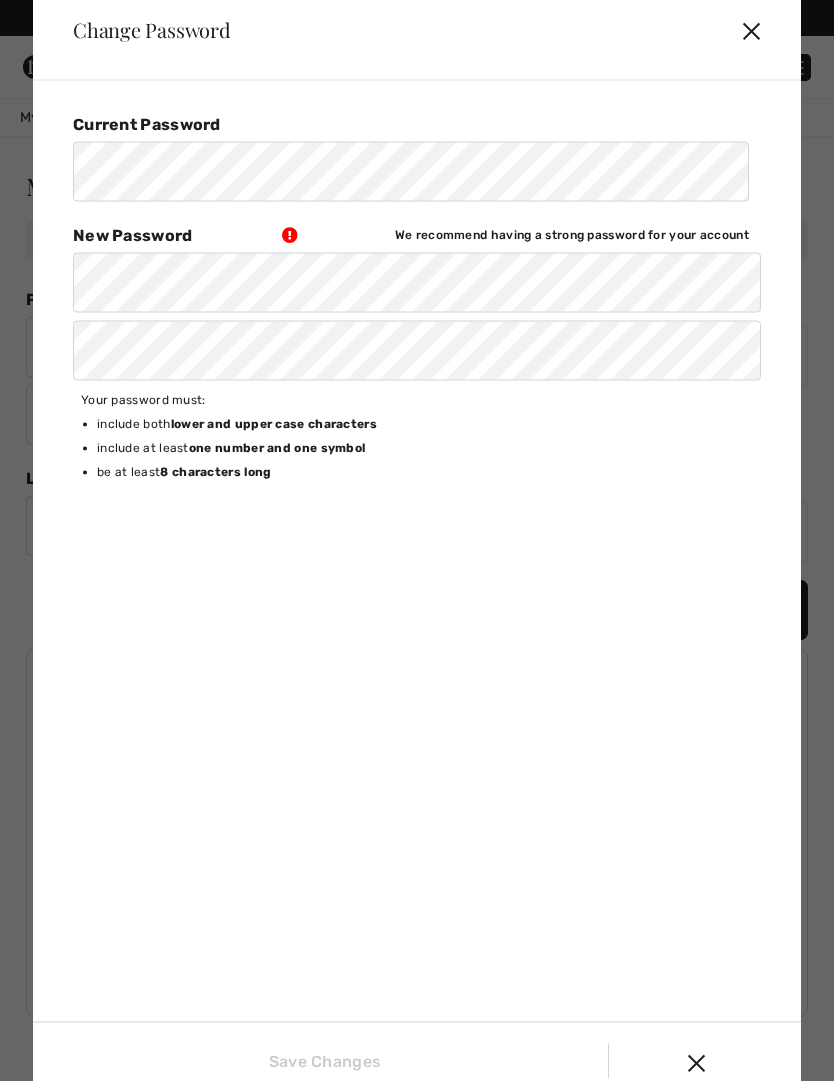 click on "✕" at bounding box center (759, 30) 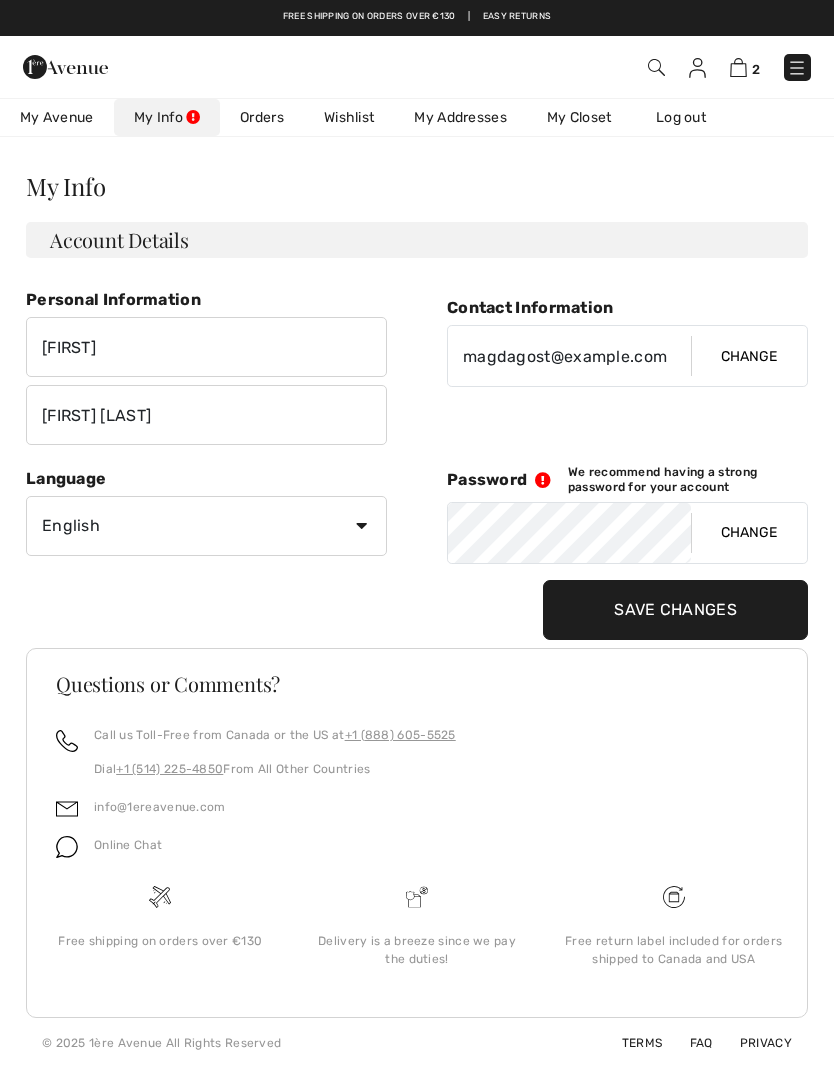 click on "We recommend having a strong password for your account" at bounding box center [688, 479] 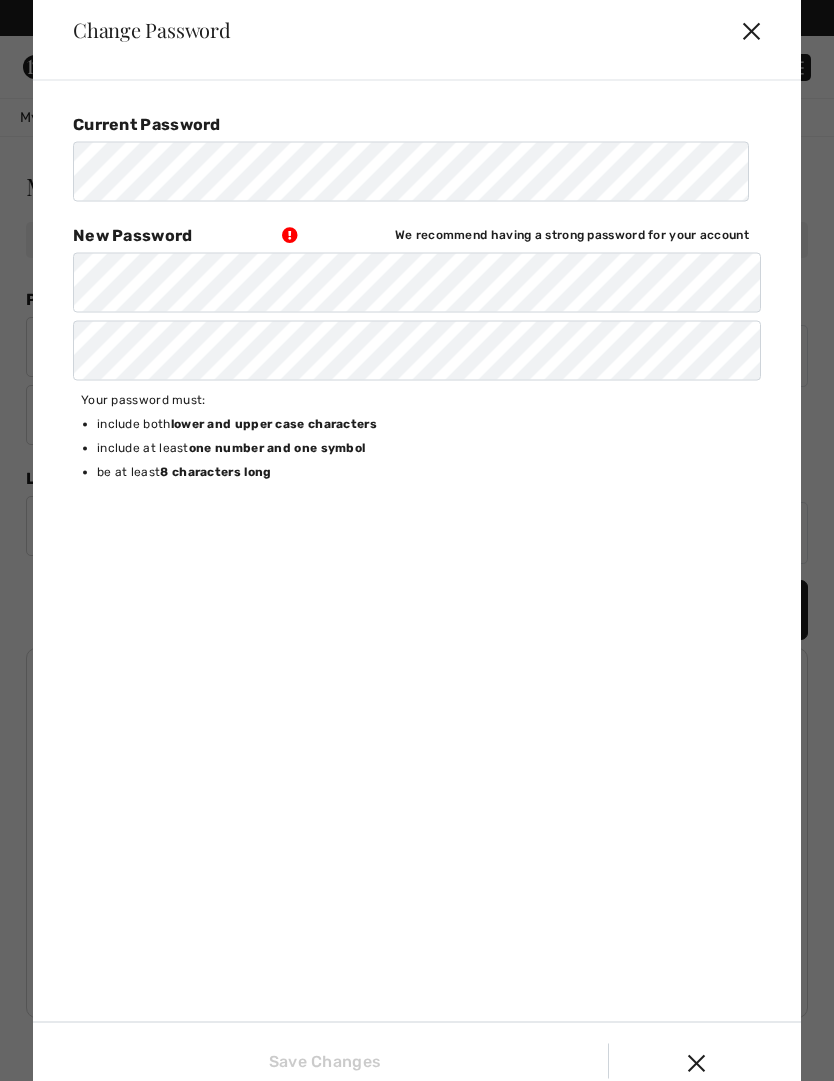 click on "✕" at bounding box center (759, 30) 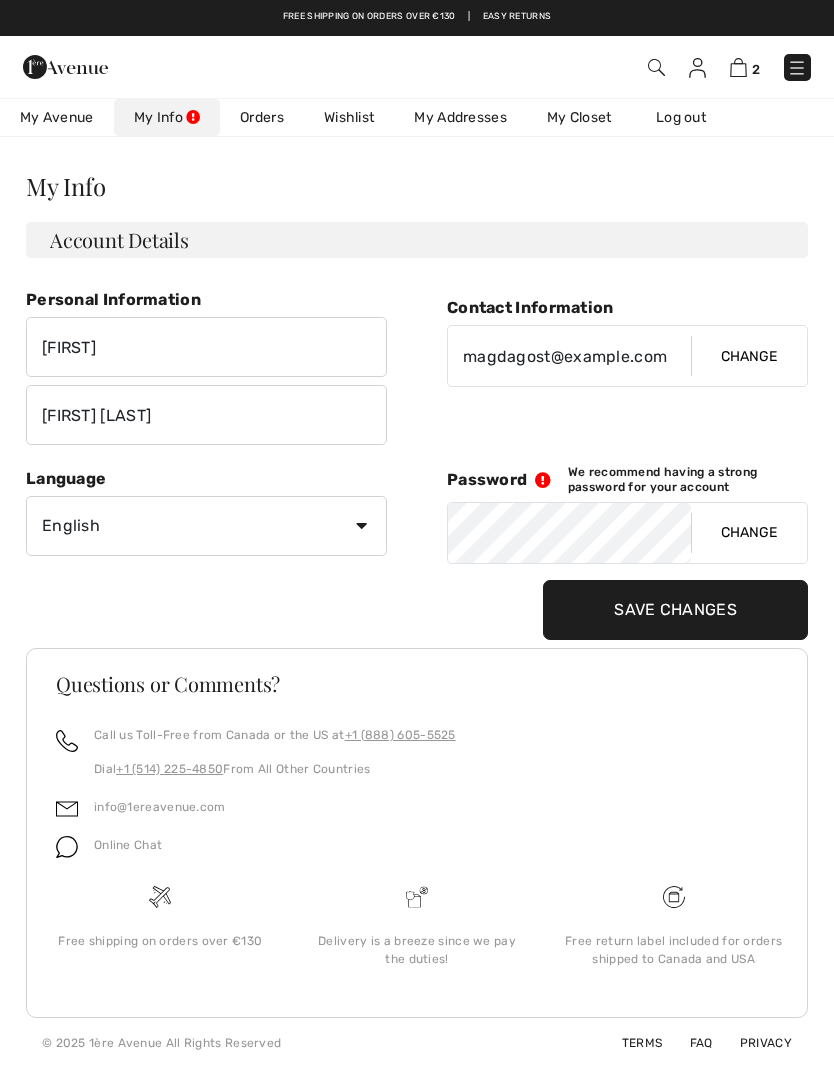 click on "Change" at bounding box center (749, 533) 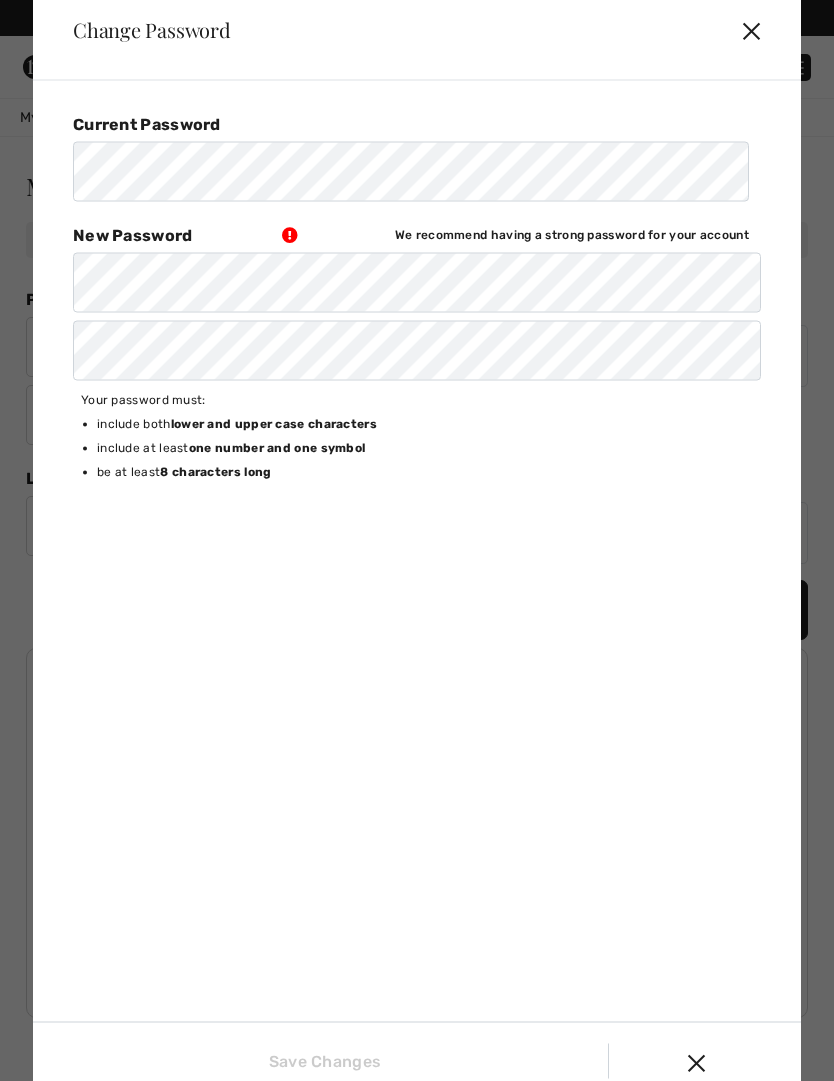 click on "Change Password ✕" at bounding box center (417, 30) 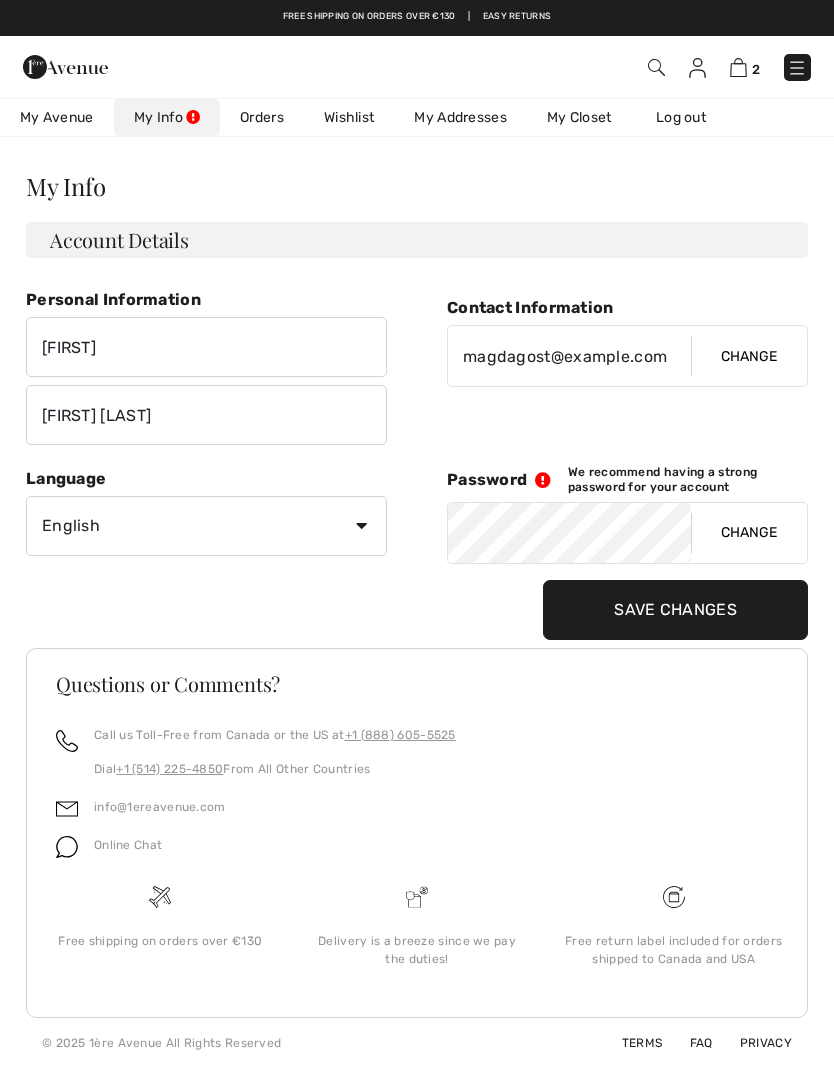 click at bounding box center [697, 68] 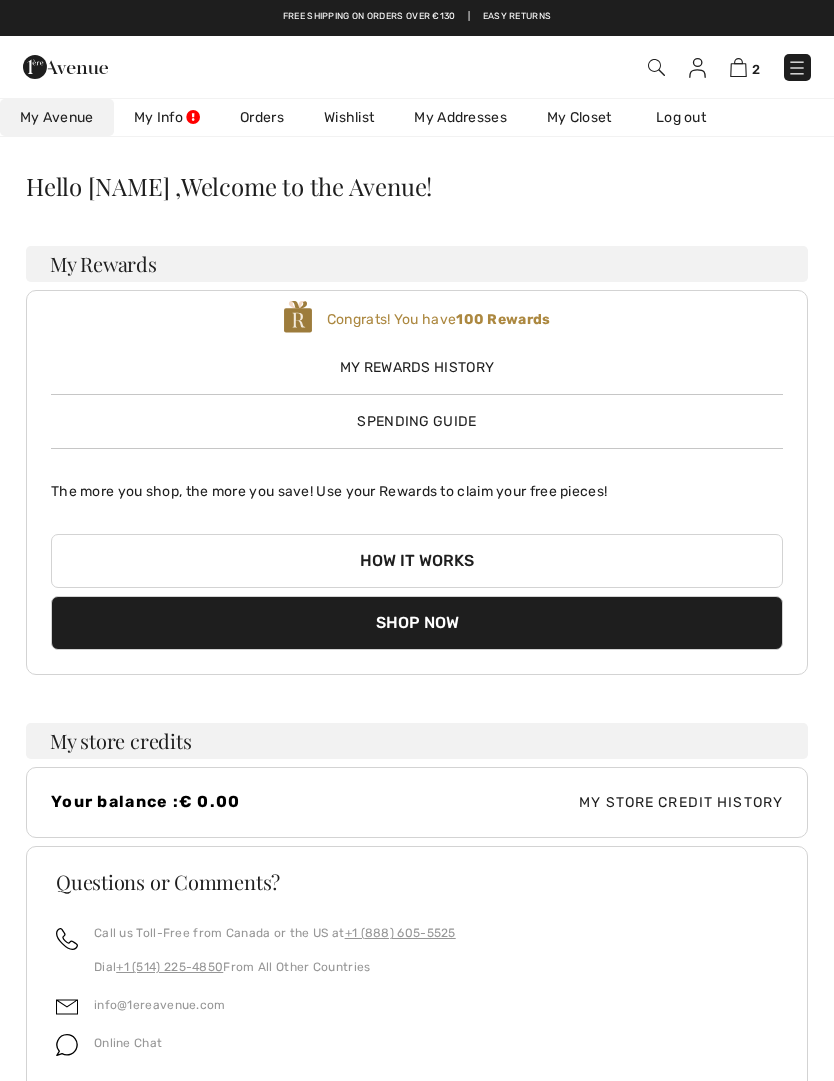 scroll, scrollTop: 0, scrollLeft: 0, axis: both 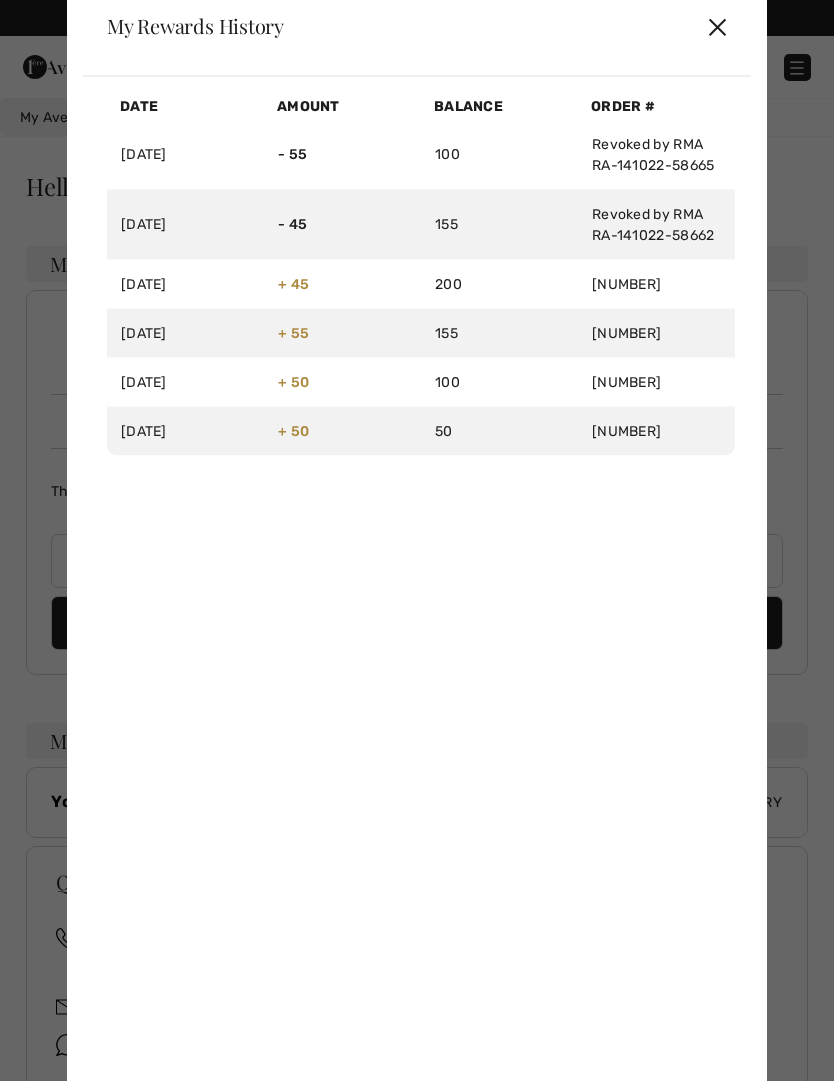 click on "✕" at bounding box center (717, 26) 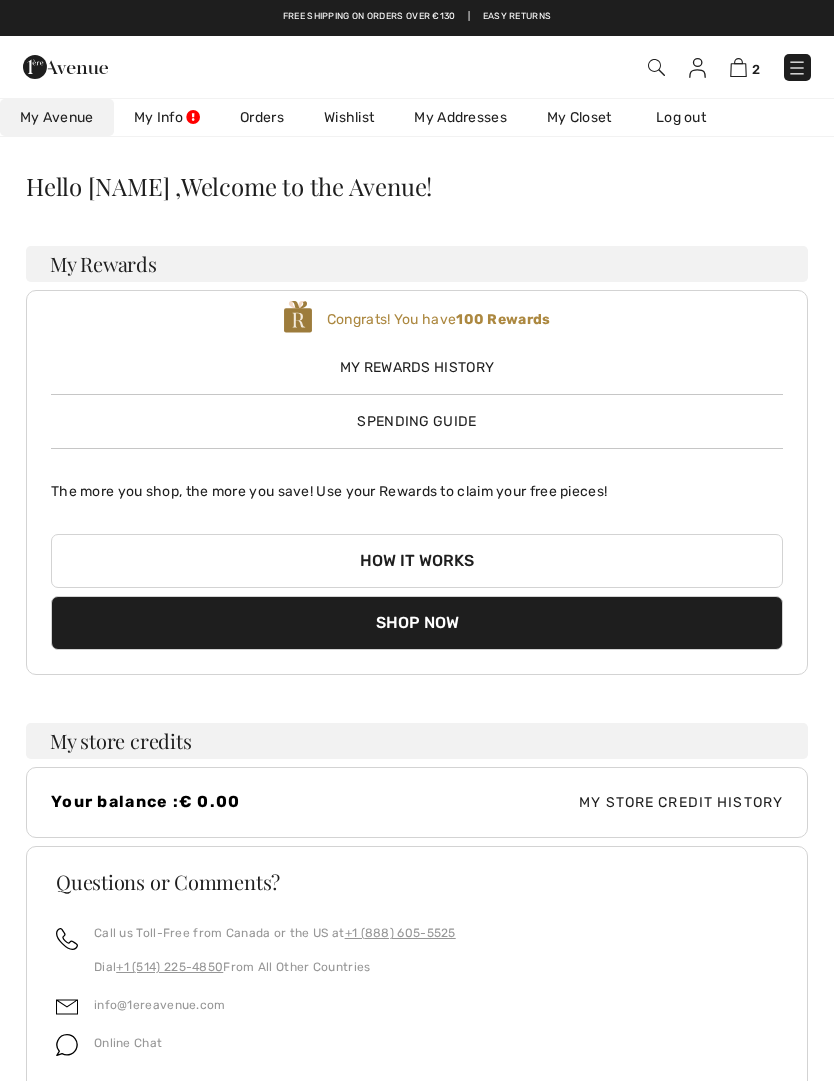 click on "Log out" at bounding box center (691, 117) 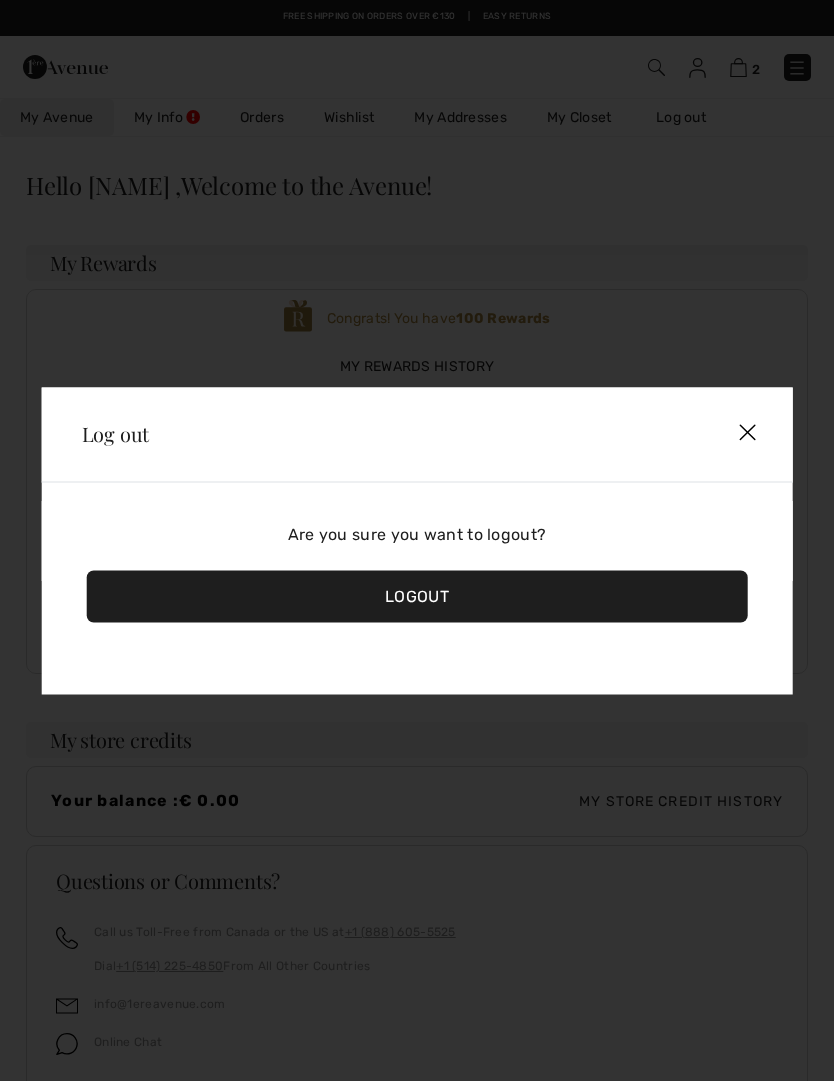 scroll, scrollTop: 0, scrollLeft: 0, axis: both 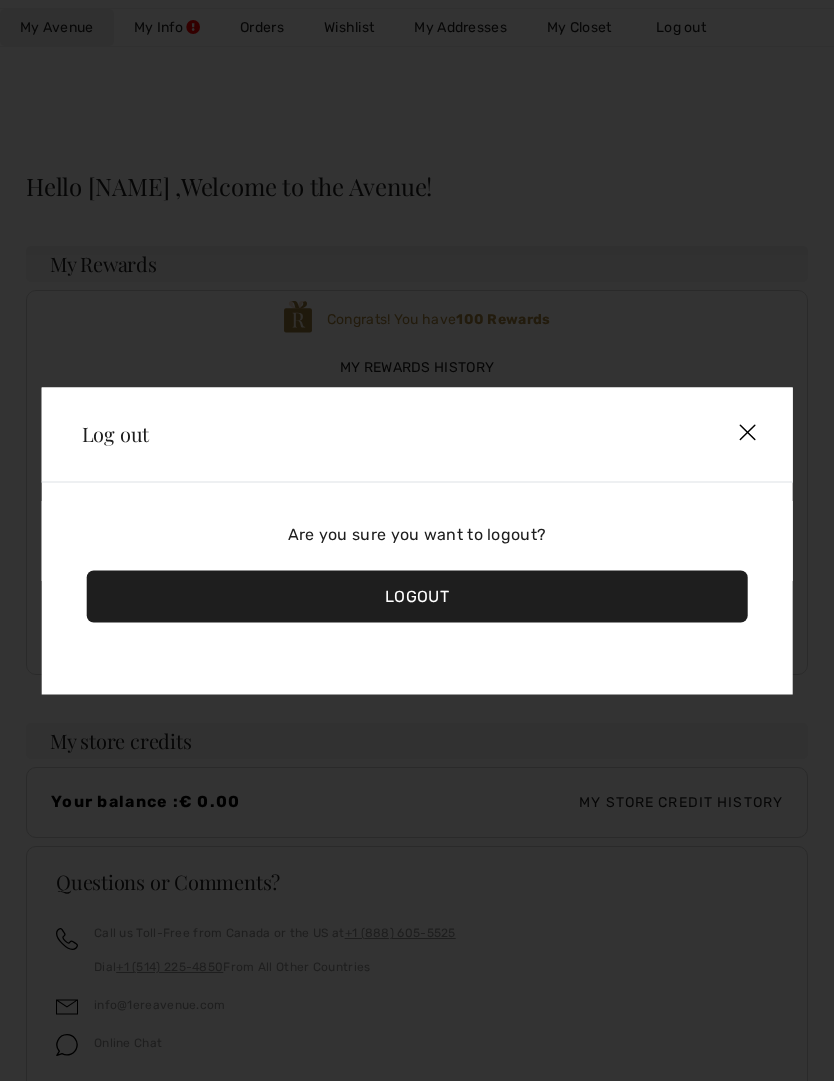 click at bounding box center [747, 433] 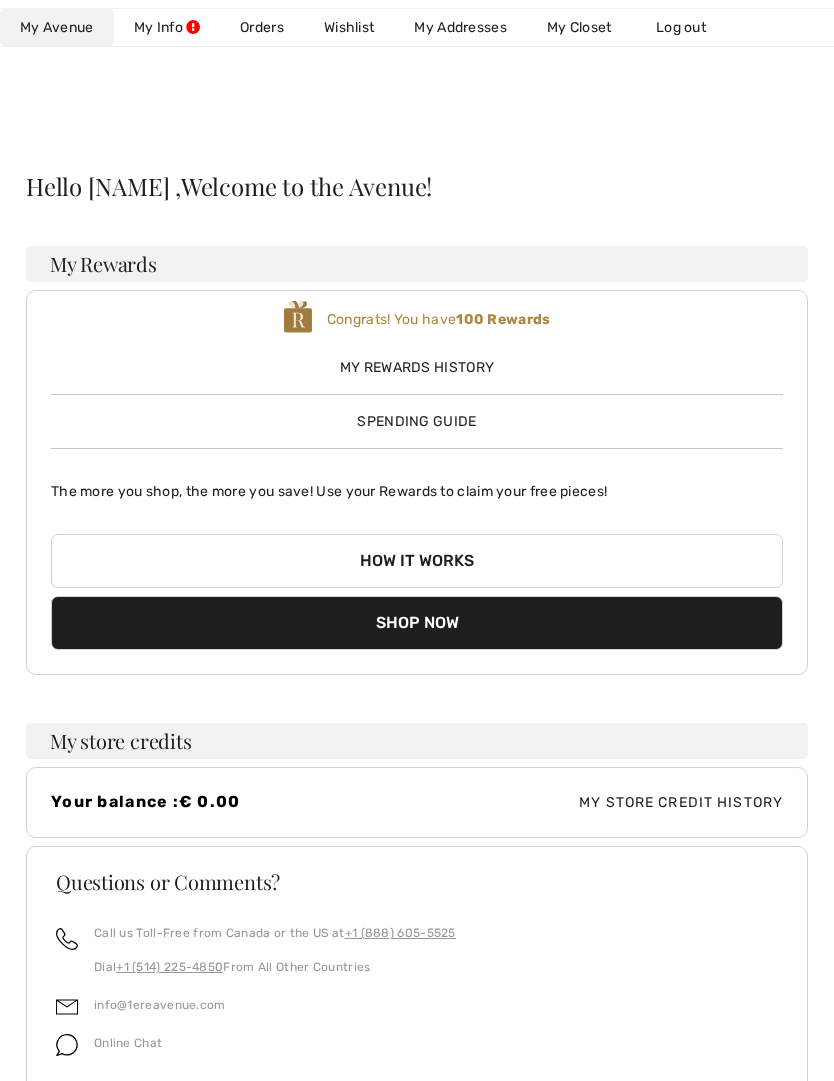 click on "My Info" at bounding box center [167, 27] 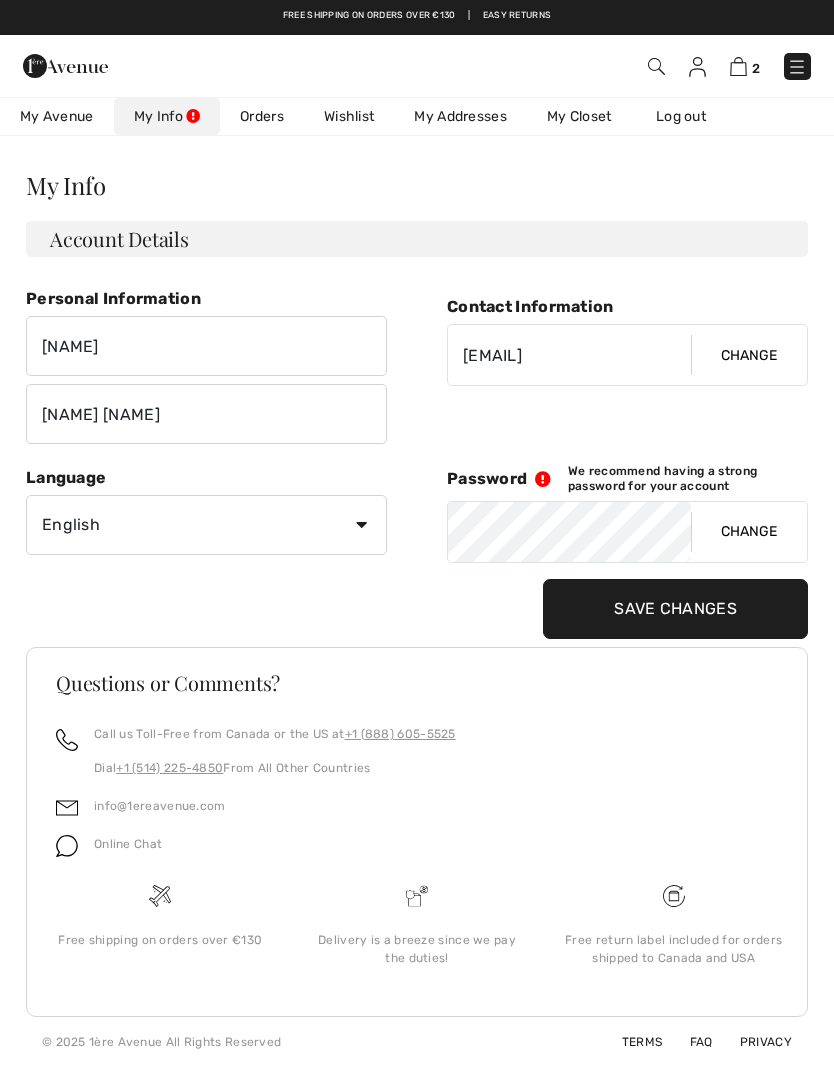 click on "My Avenue 100 Reward points" at bounding box center (57, 117) 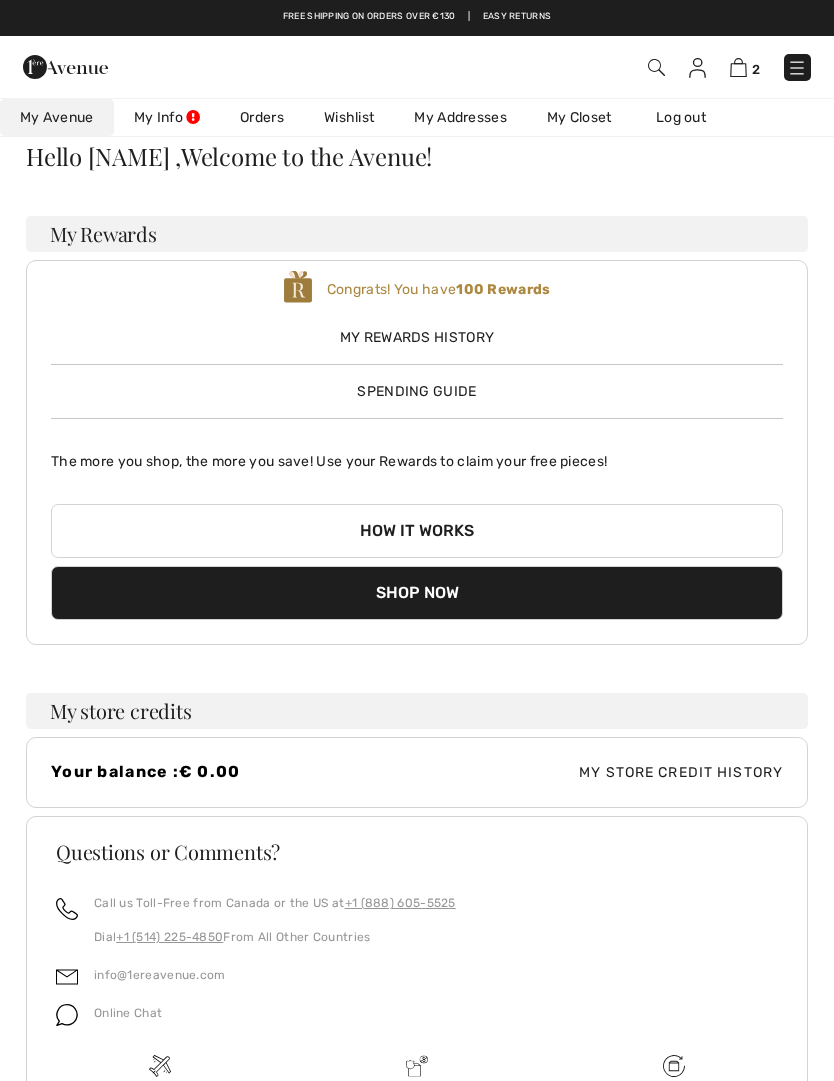 scroll, scrollTop: 0, scrollLeft: 0, axis: both 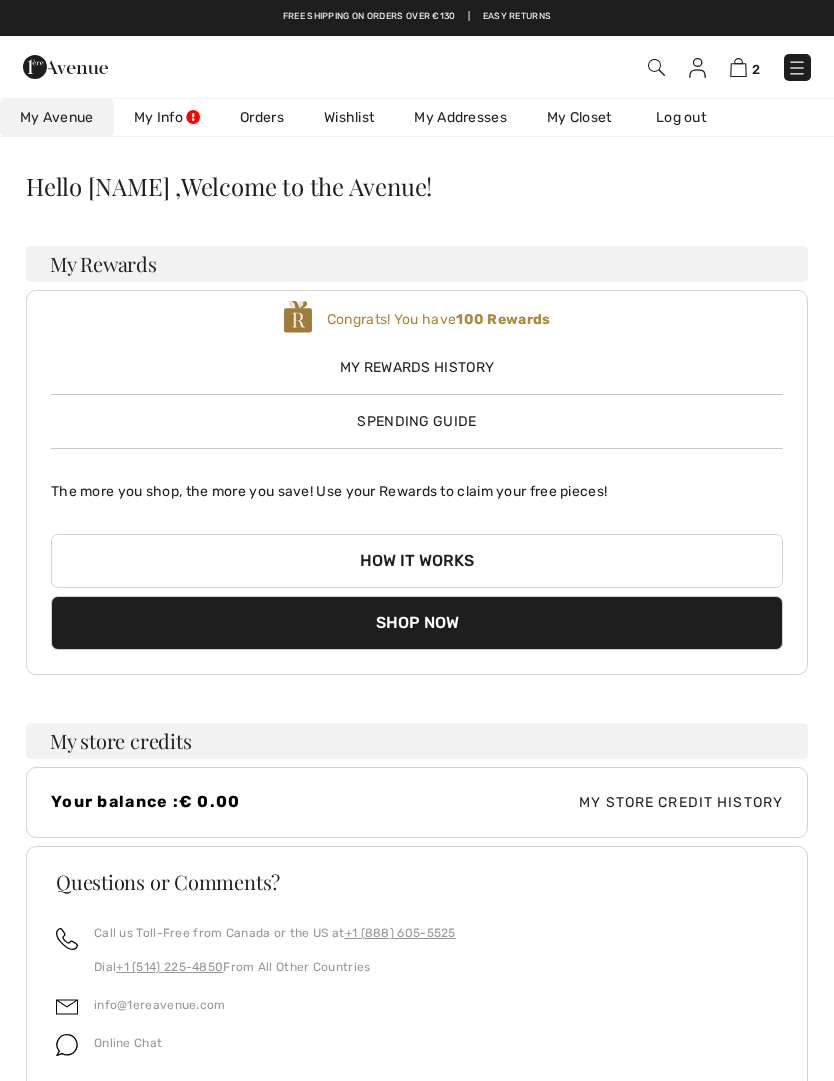 click on "My Info" at bounding box center (167, 117) 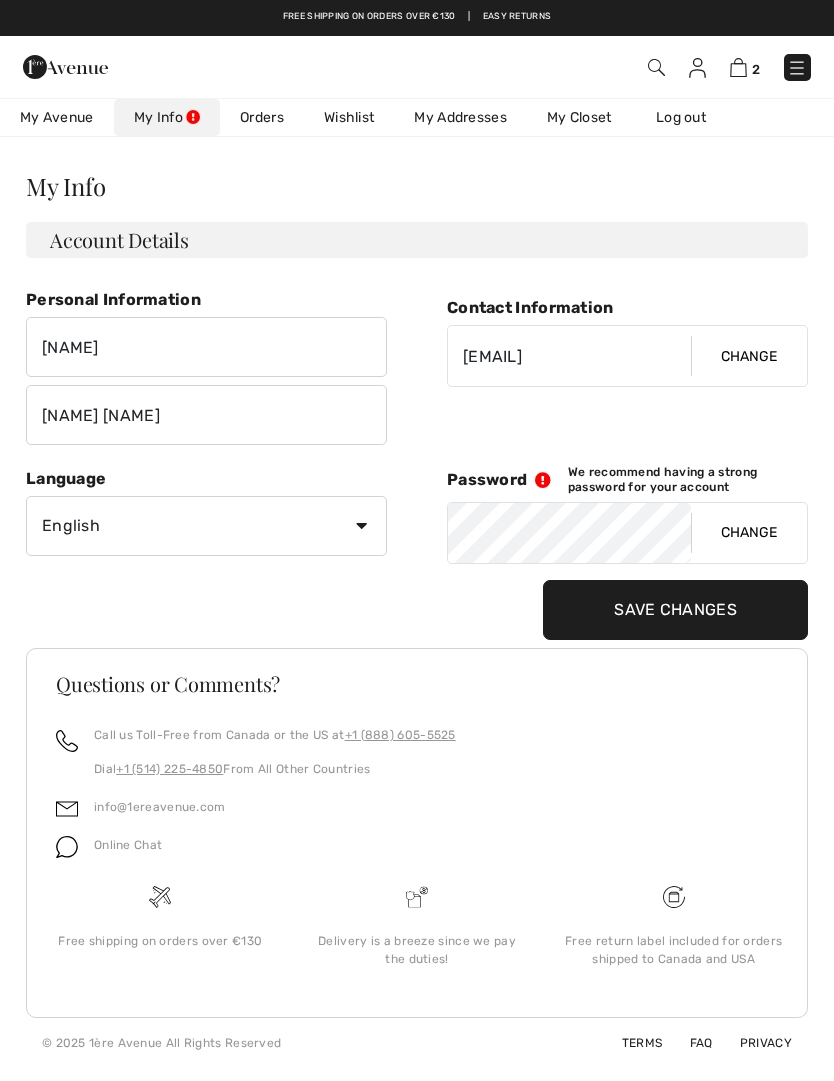 click on "Orders" at bounding box center (262, 117) 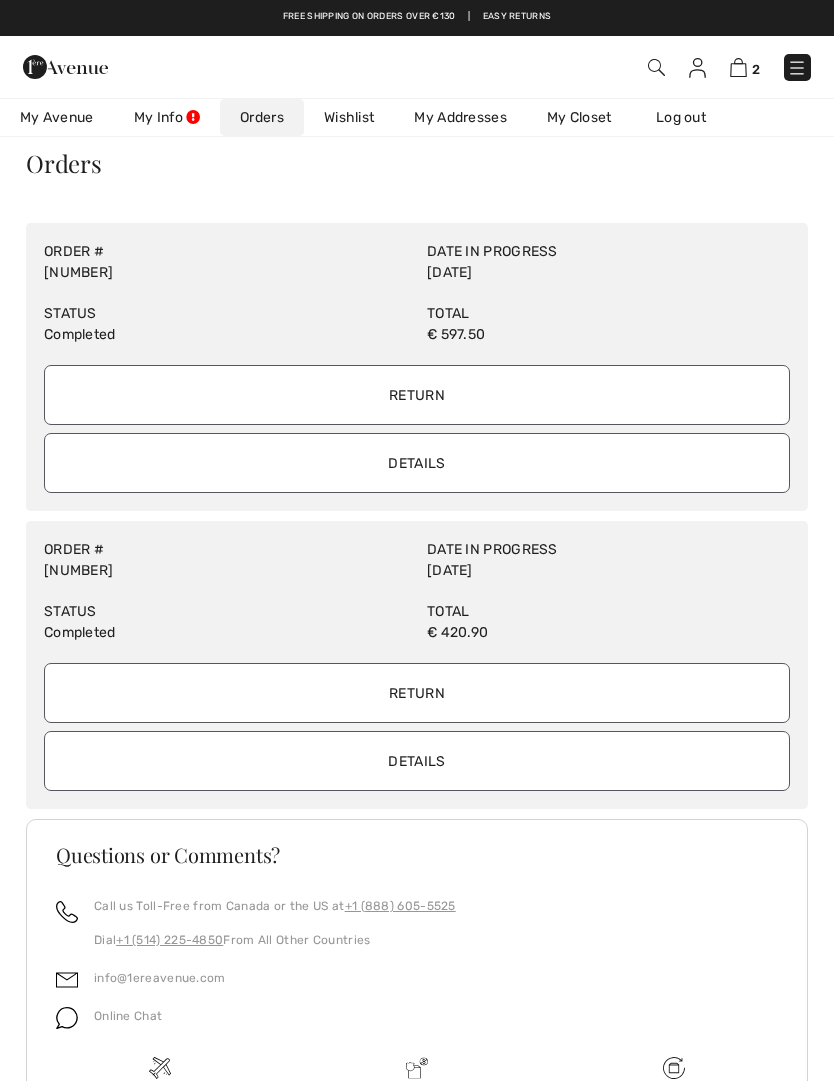 scroll, scrollTop: 0, scrollLeft: 0, axis: both 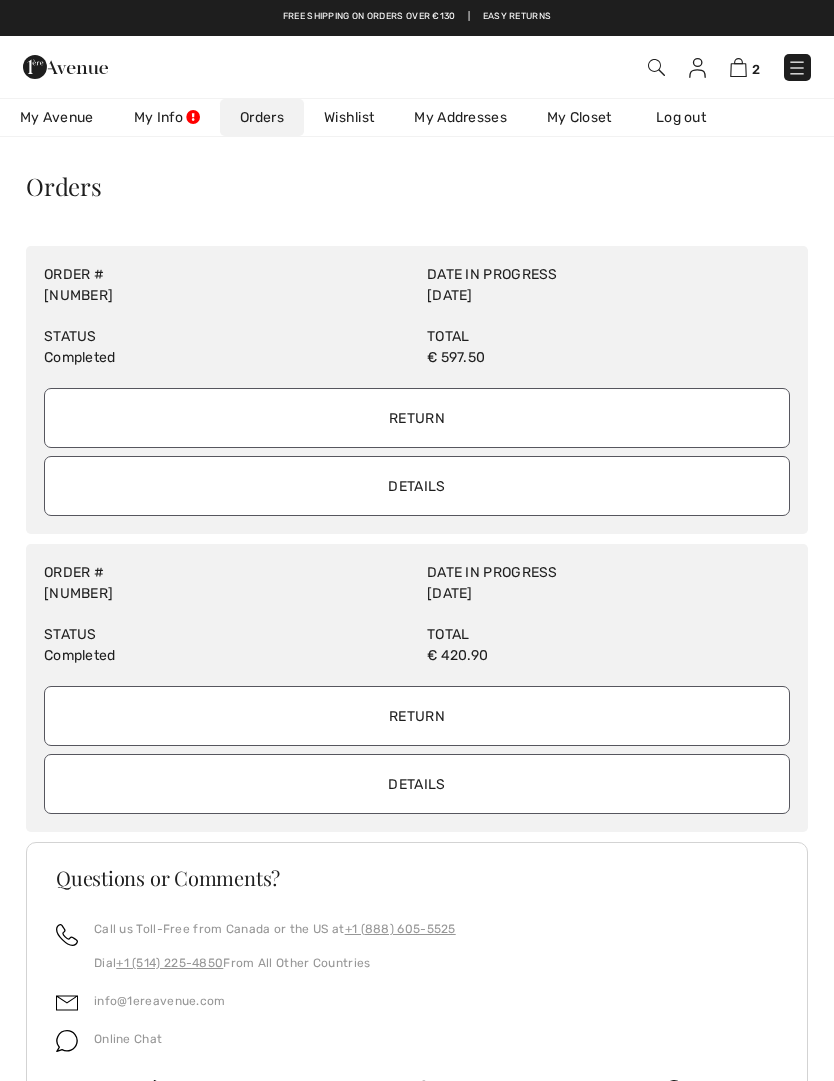 click on "Wishlist" at bounding box center (349, 117) 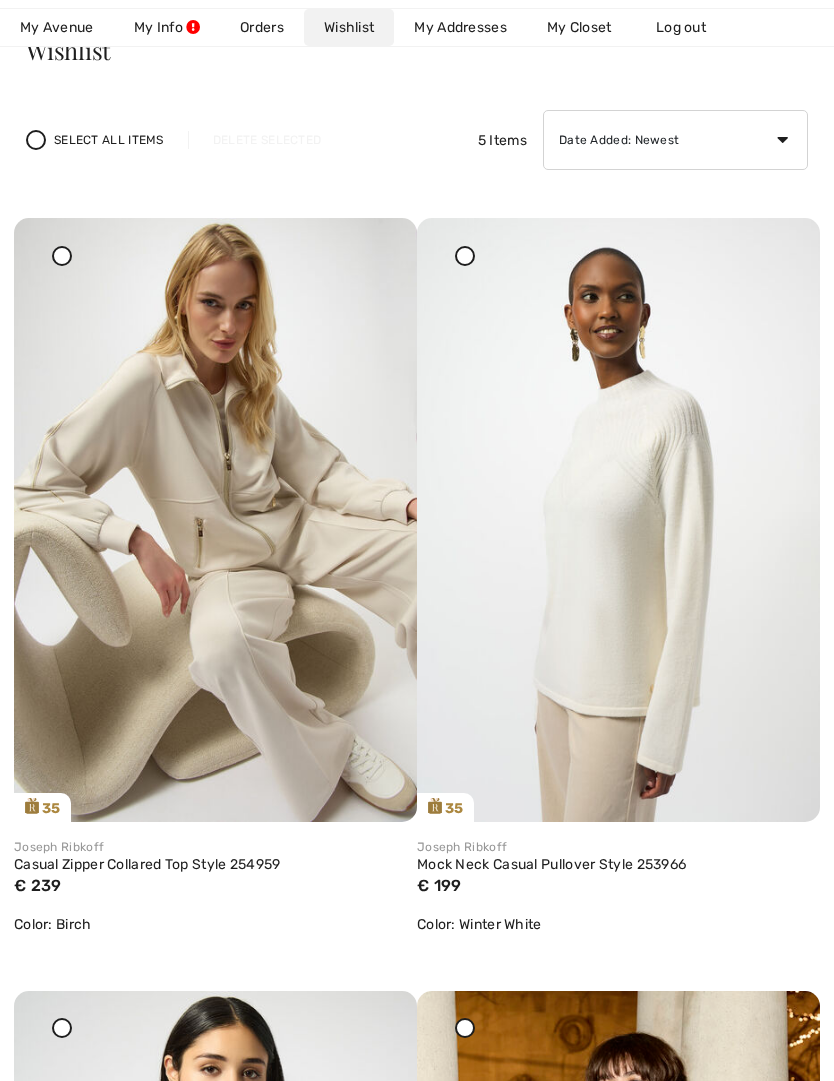 scroll, scrollTop: 0, scrollLeft: 0, axis: both 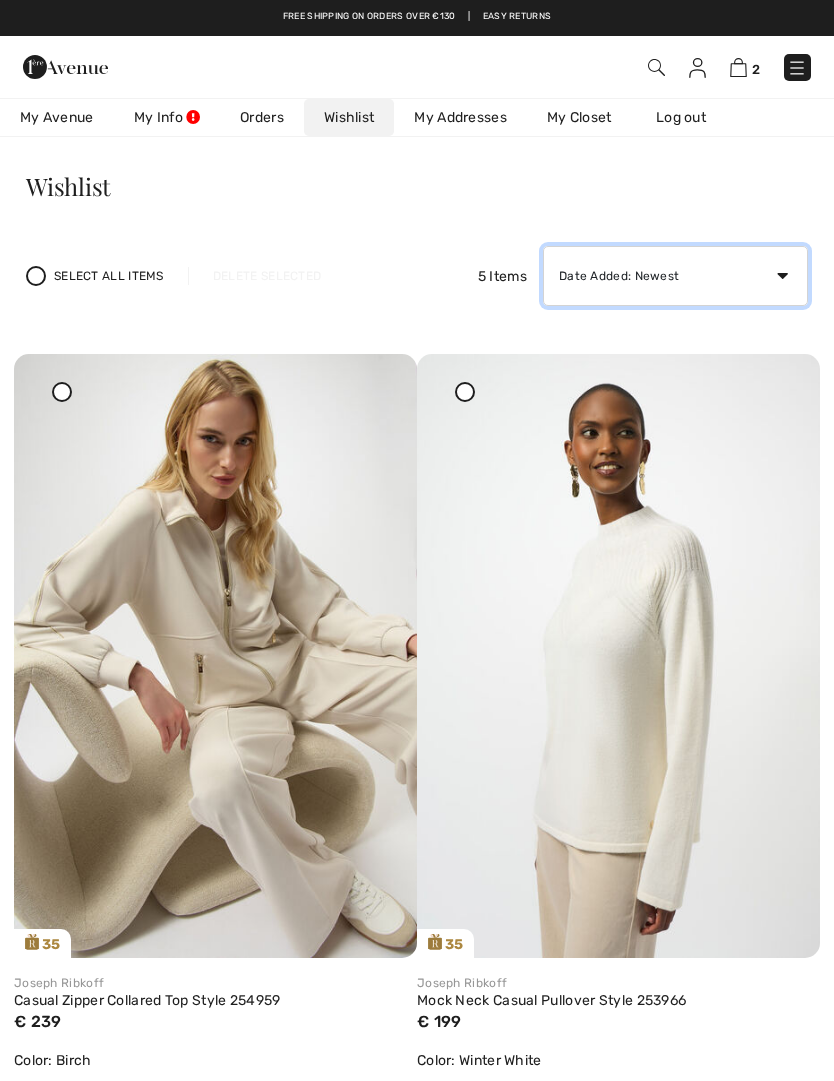click on "Date Added: Newest Date Added: Oldest Price: High to Low Price: Low to High Brand: A to Z Brand: Z to A" at bounding box center (675, 276) 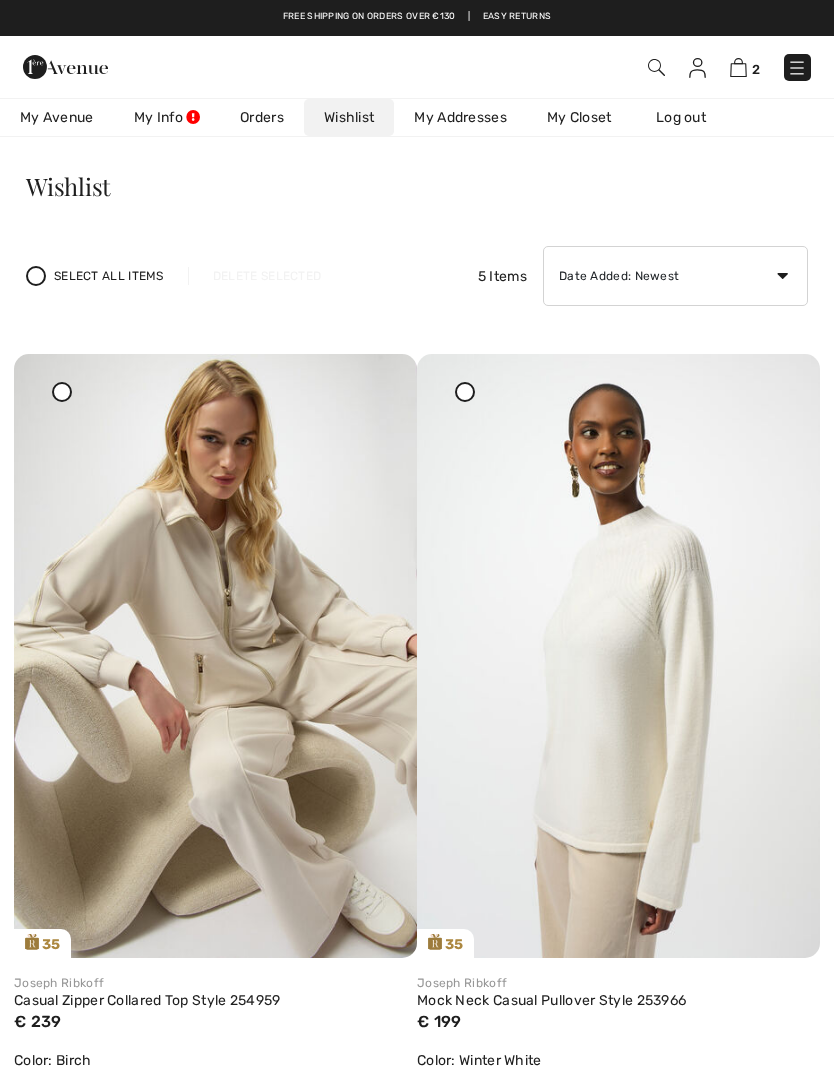 click at bounding box center (738, 67) 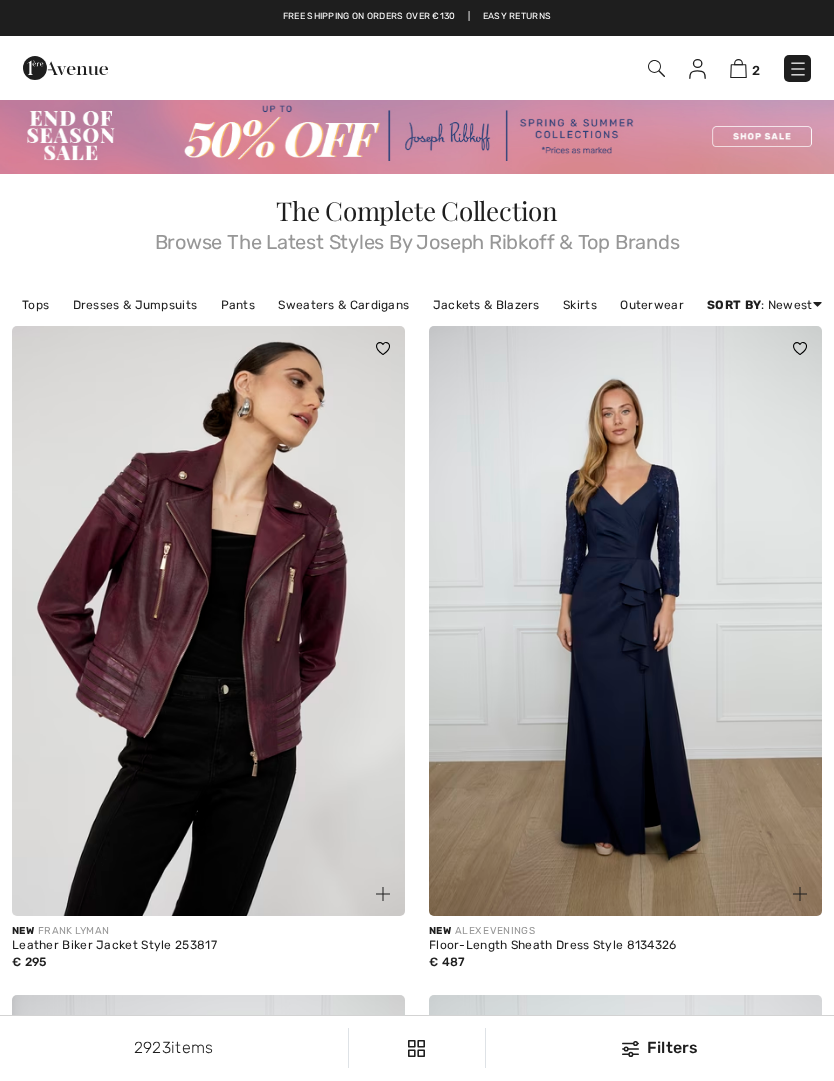 scroll, scrollTop: 0, scrollLeft: 0, axis: both 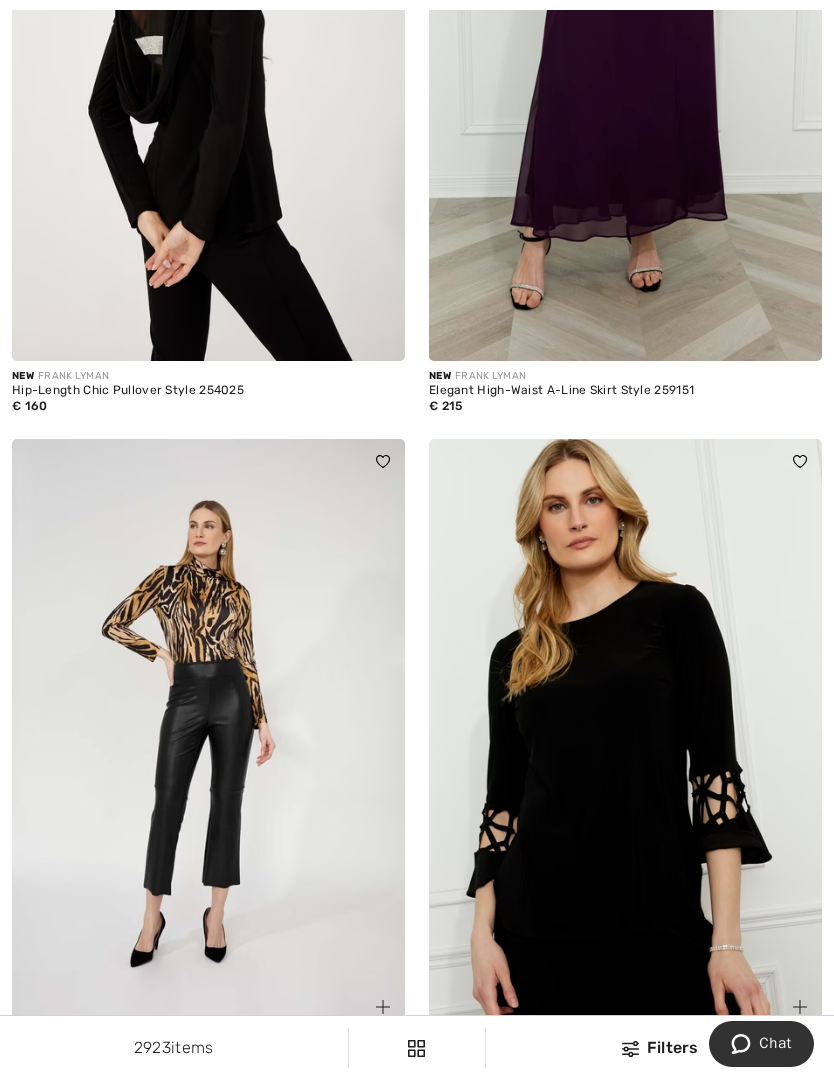 click on "Chat" at bounding box center [761, 1044] 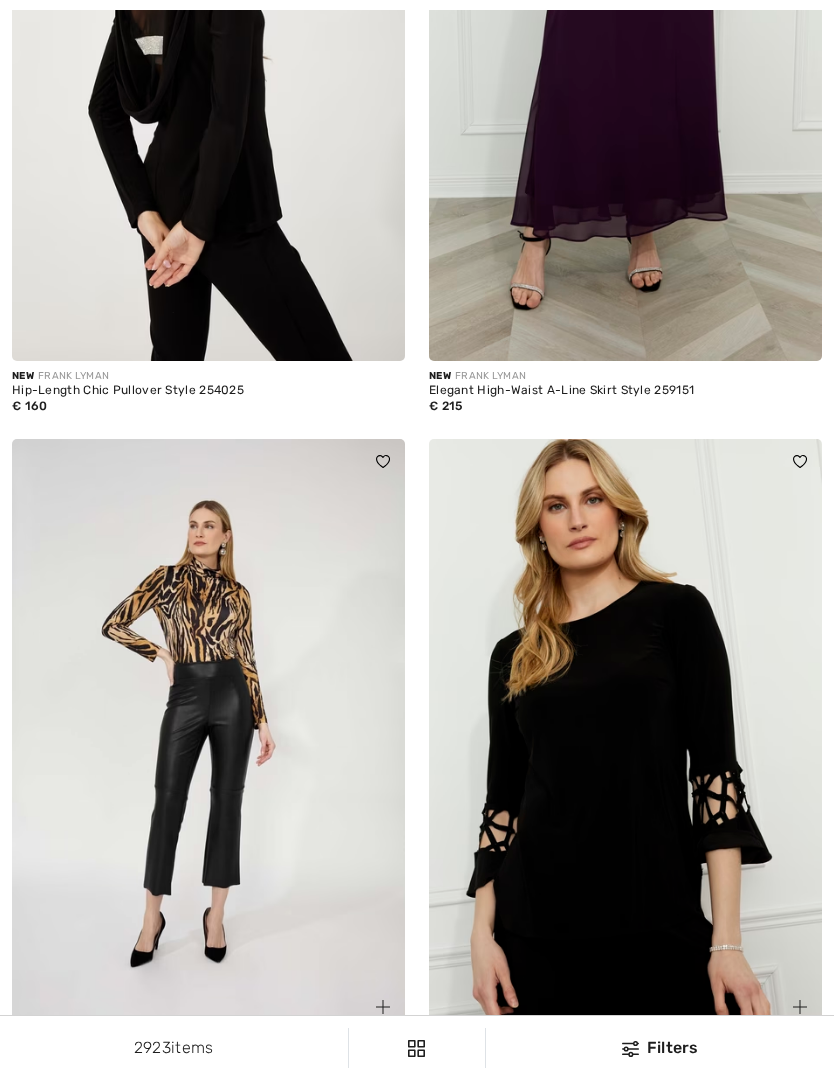 scroll, scrollTop: 0, scrollLeft: 0, axis: both 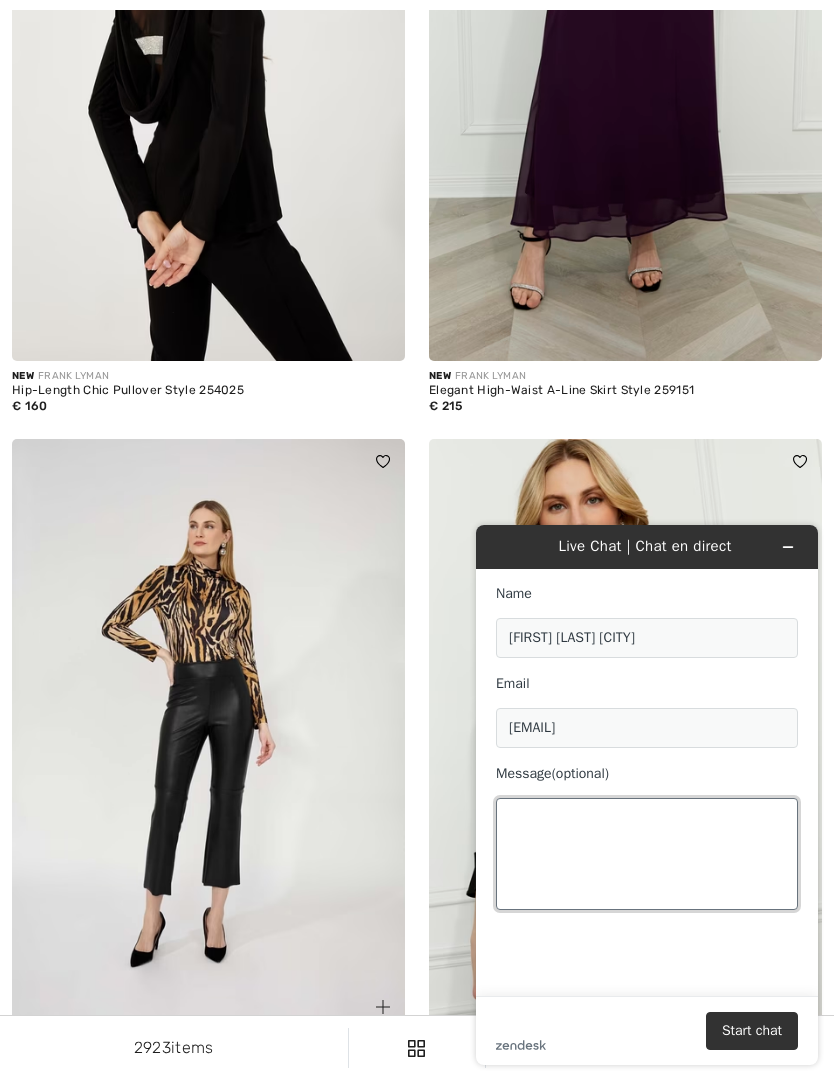 click on "Message  (optional)" at bounding box center (647, 854) 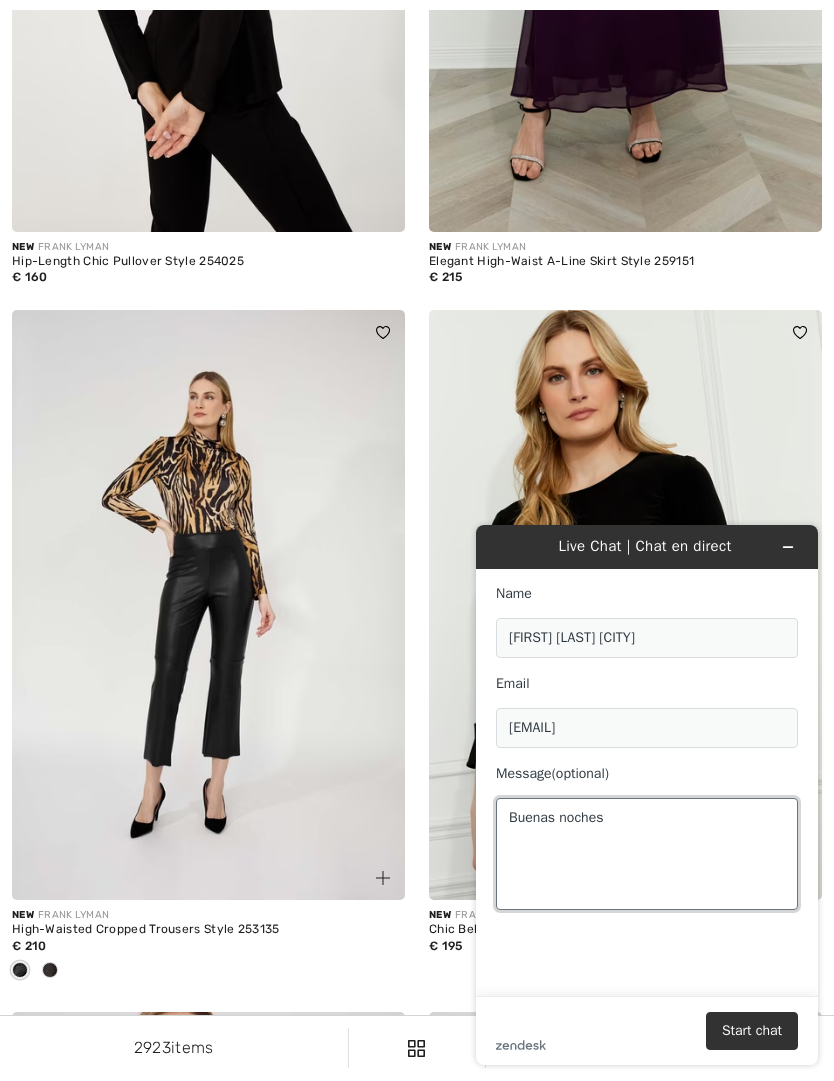 scroll, scrollTop: 6275, scrollLeft: 0, axis: vertical 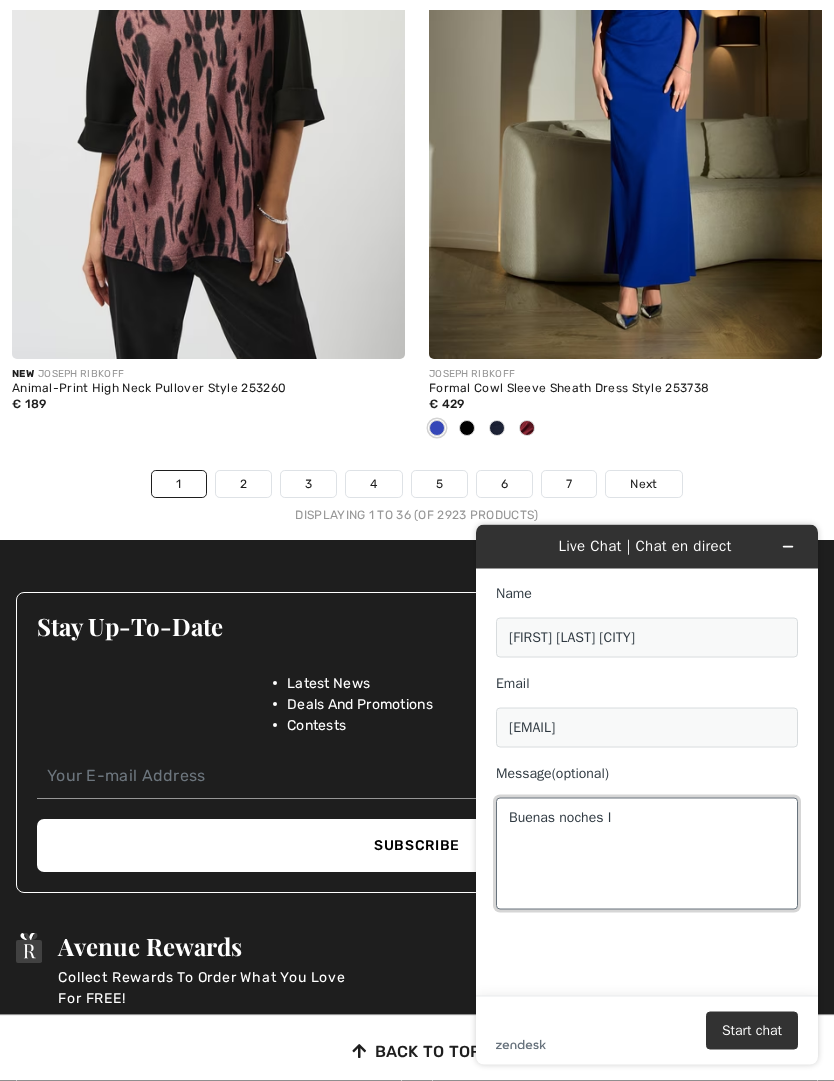 type on "Buenas noches I" 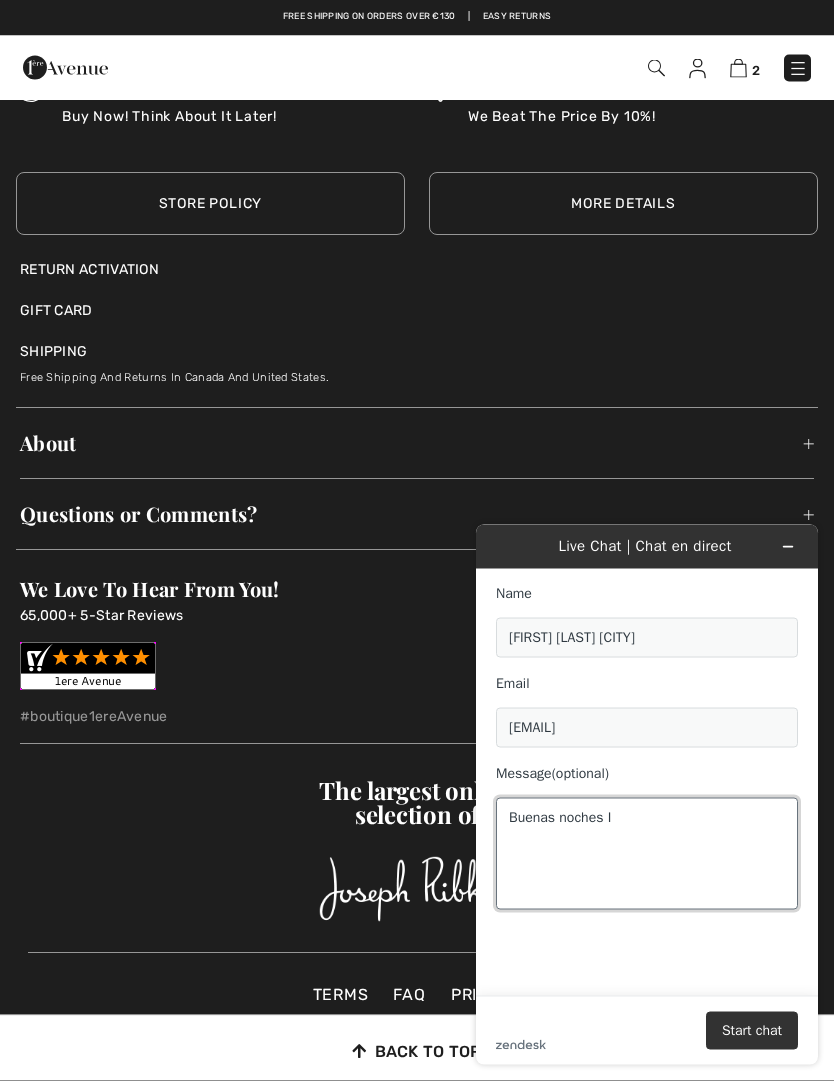 scroll, scrollTop: 13541, scrollLeft: 0, axis: vertical 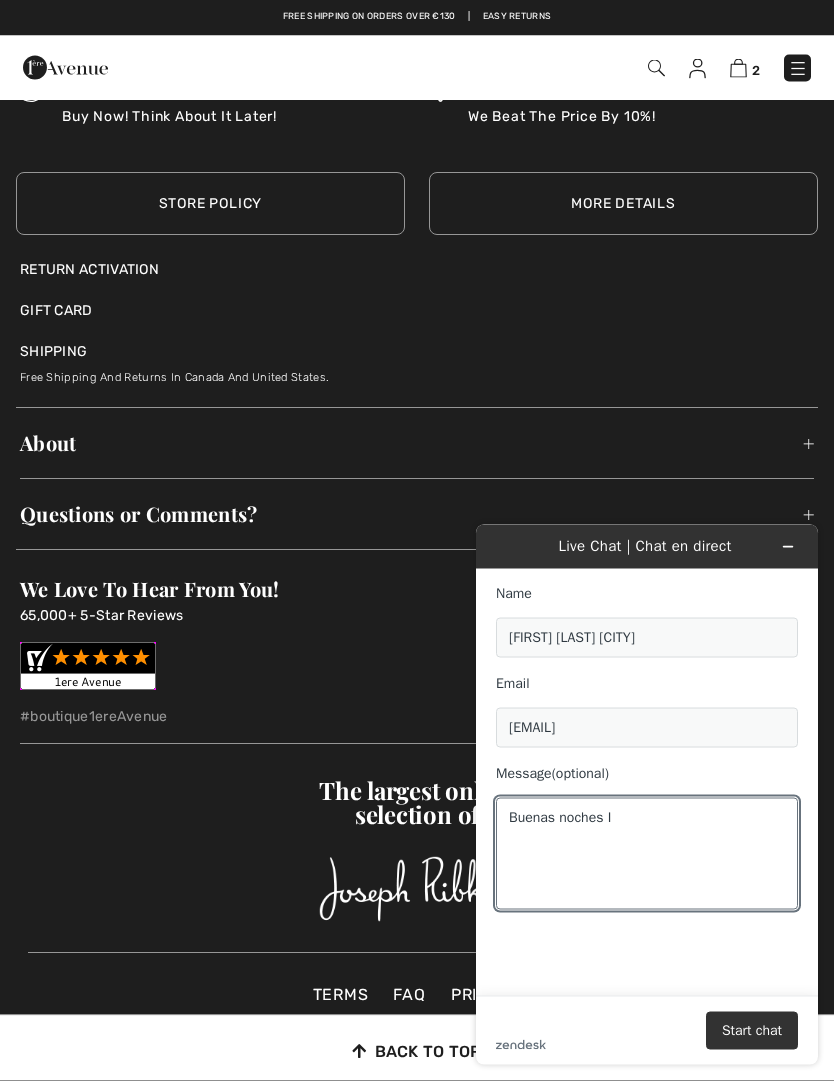 click 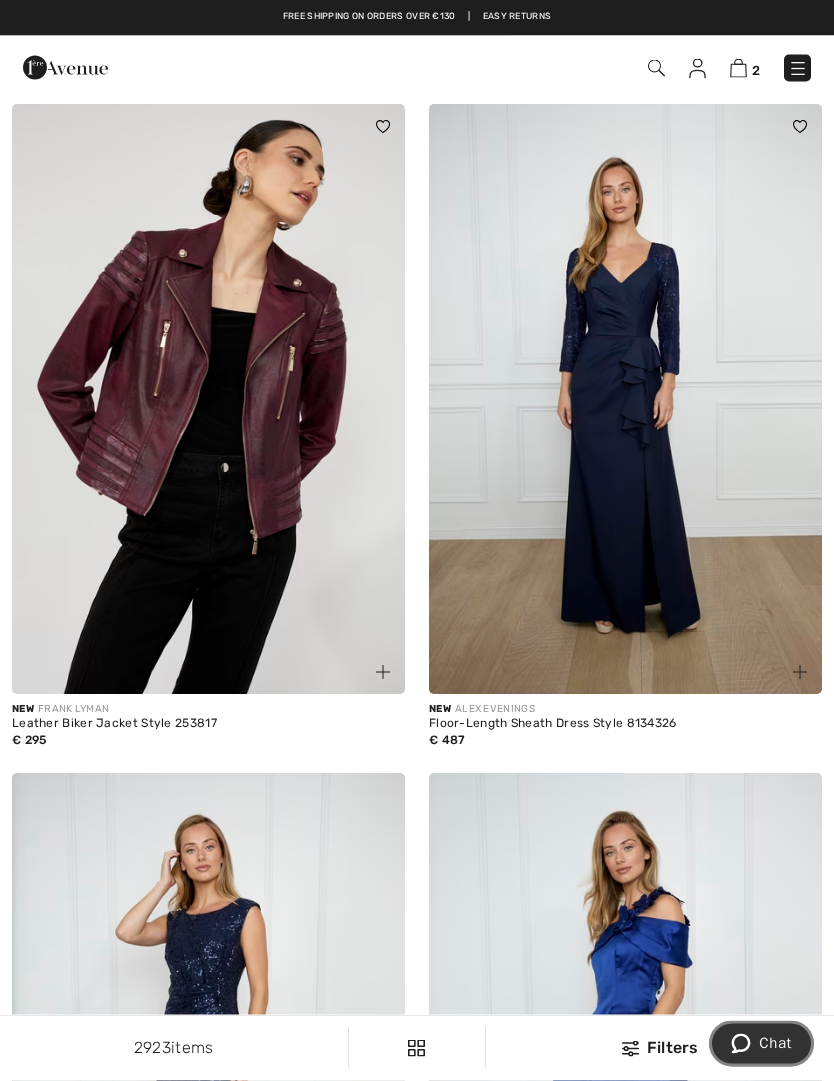 scroll, scrollTop: 0, scrollLeft: 0, axis: both 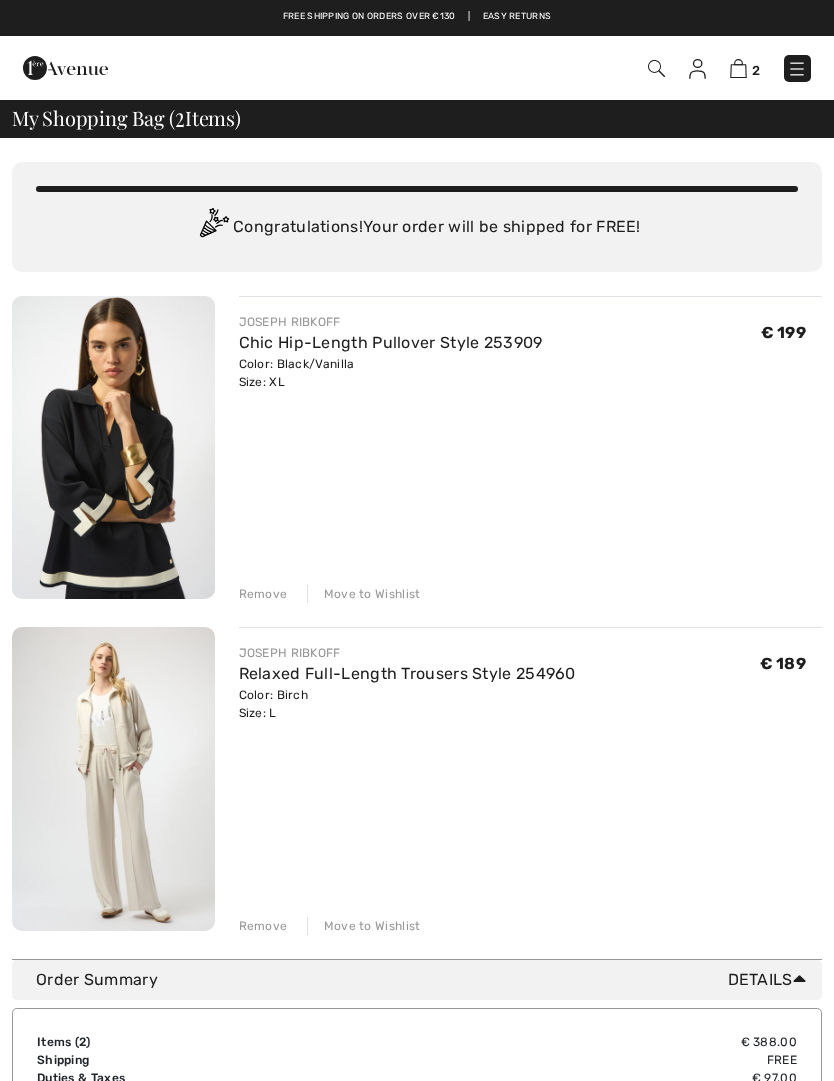 click on "Move to Wishlist" at bounding box center [364, 594] 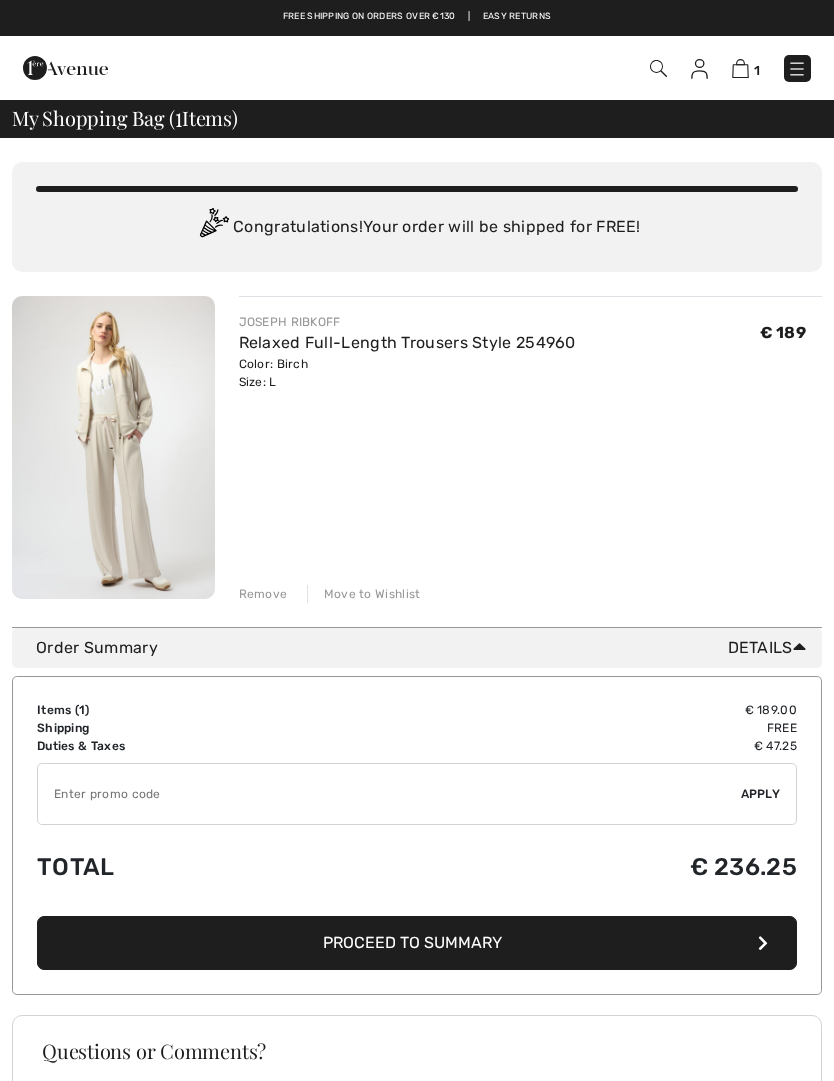 click on "Move to Wishlist" at bounding box center (364, 594) 